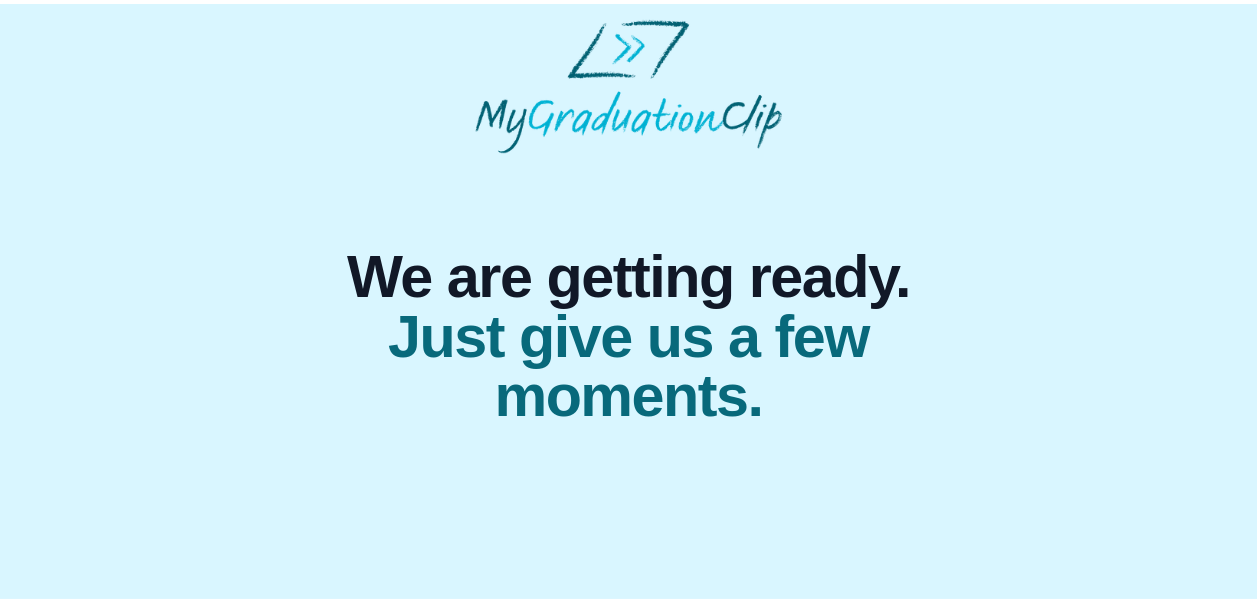scroll, scrollTop: 0, scrollLeft: 0, axis: both 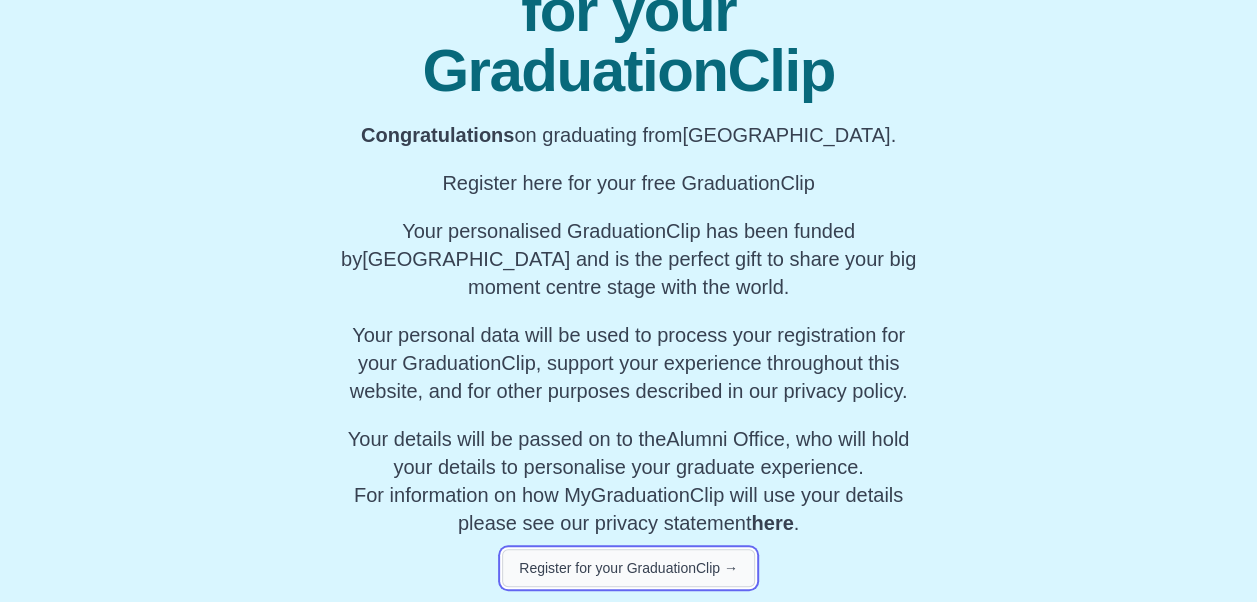 click on "Register for your GraduationClip →" at bounding box center (628, 568) 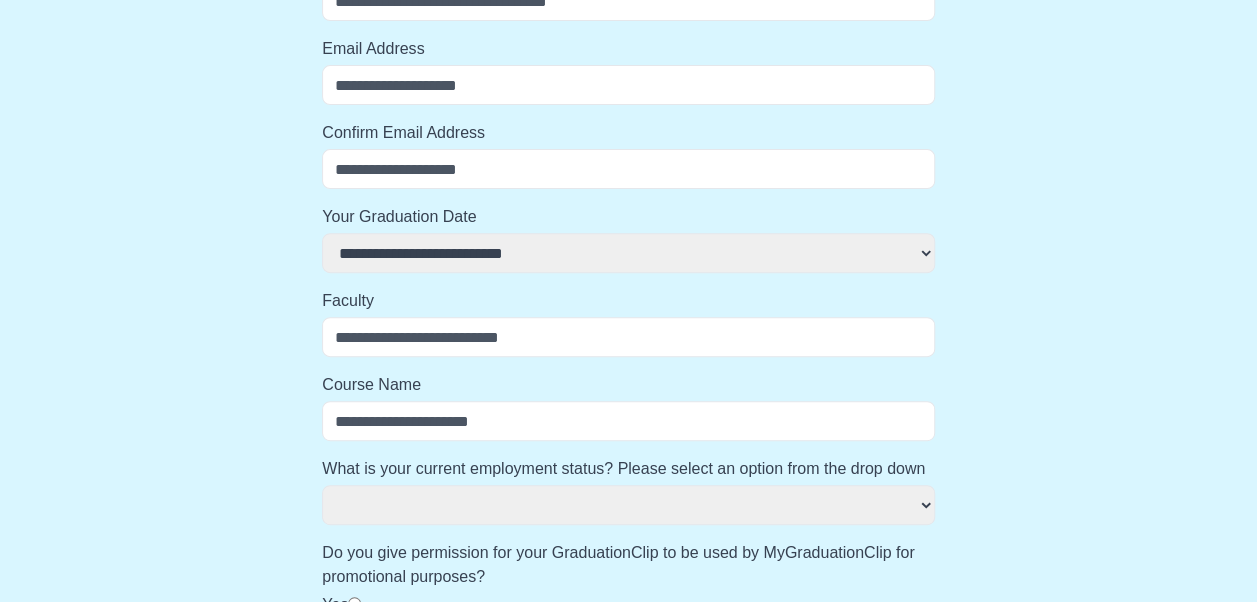 scroll, scrollTop: 352, scrollLeft: 0, axis: vertical 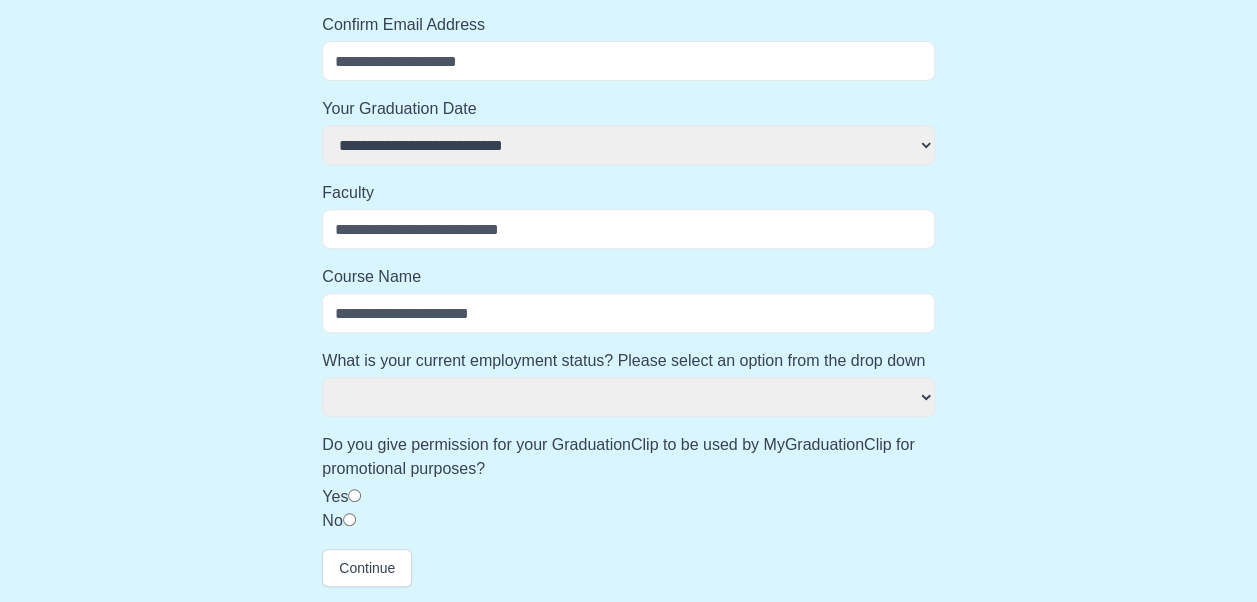 click on "Confirm Email Address" at bounding box center (628, 61) 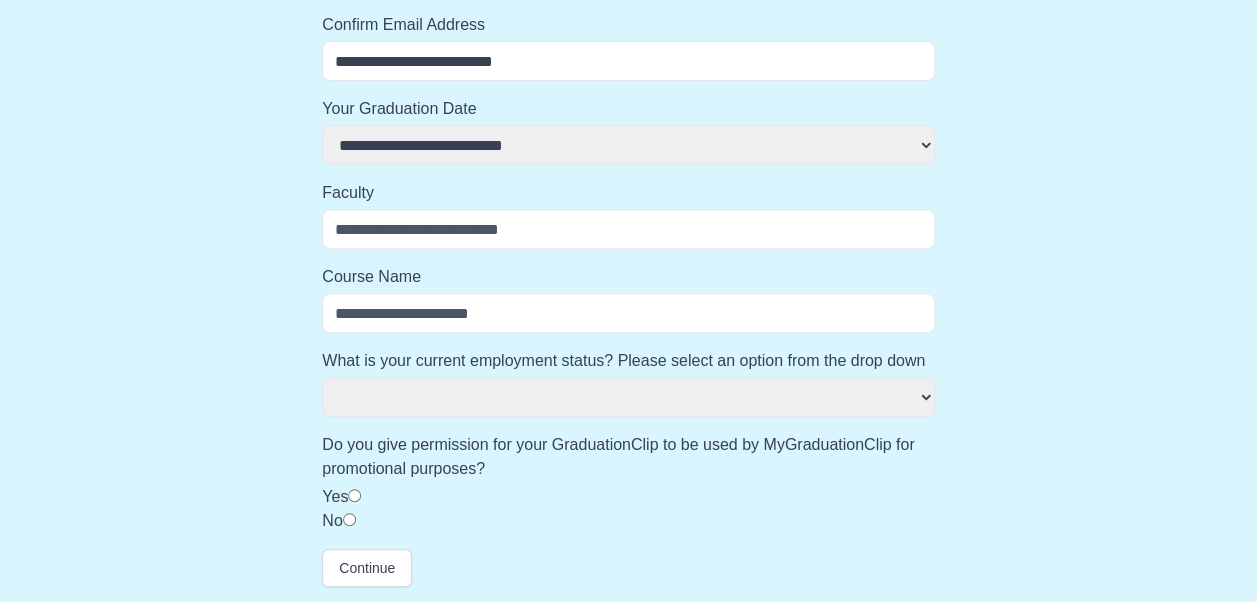 type on "**********" 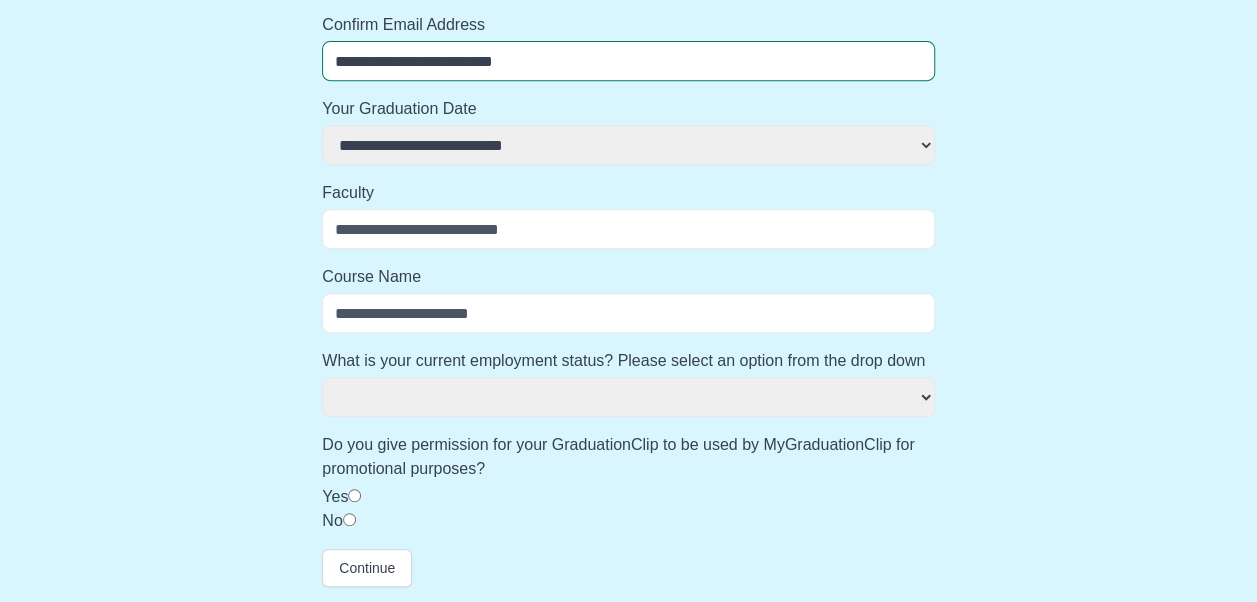 type on "**********" 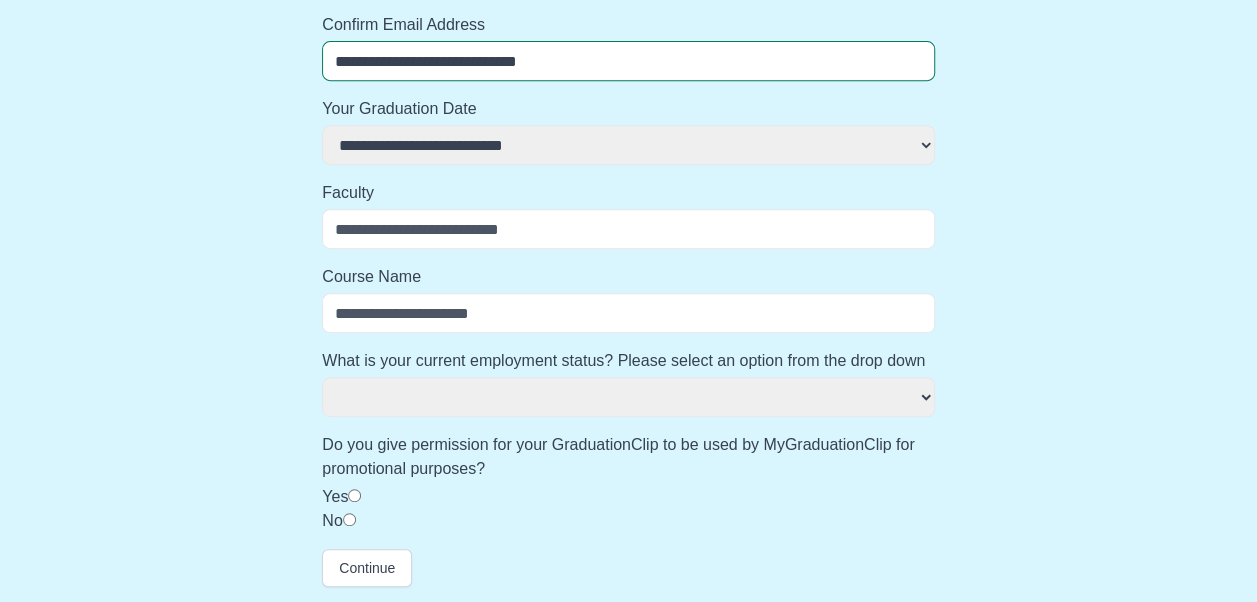 select 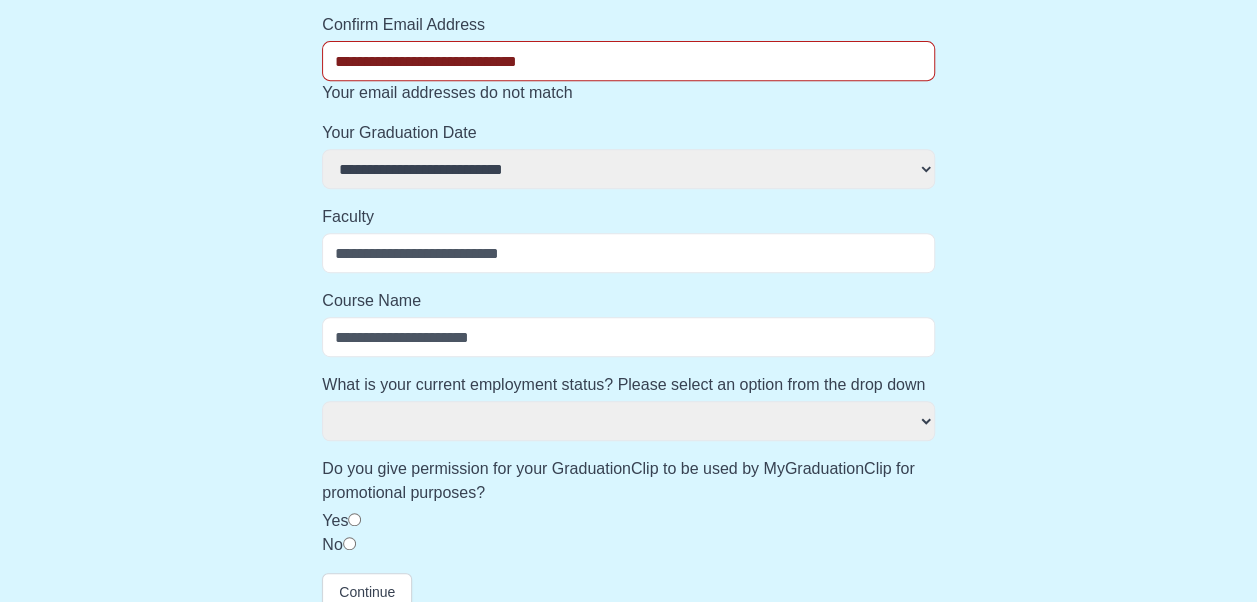select 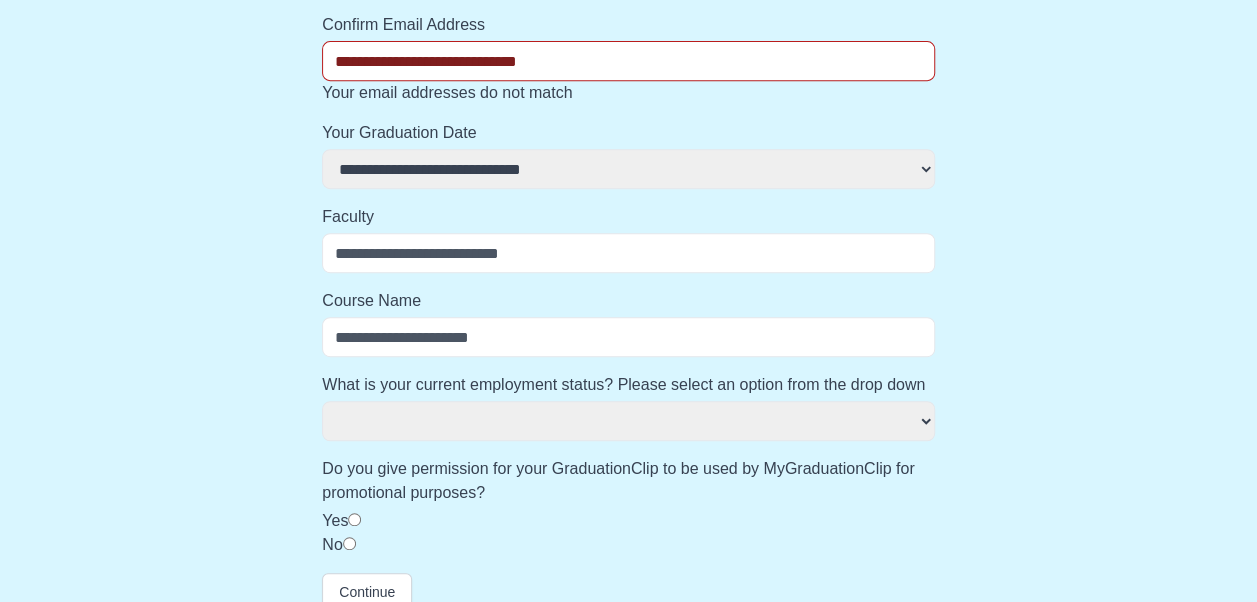 click on "**********" at bounding box center (628, 169) 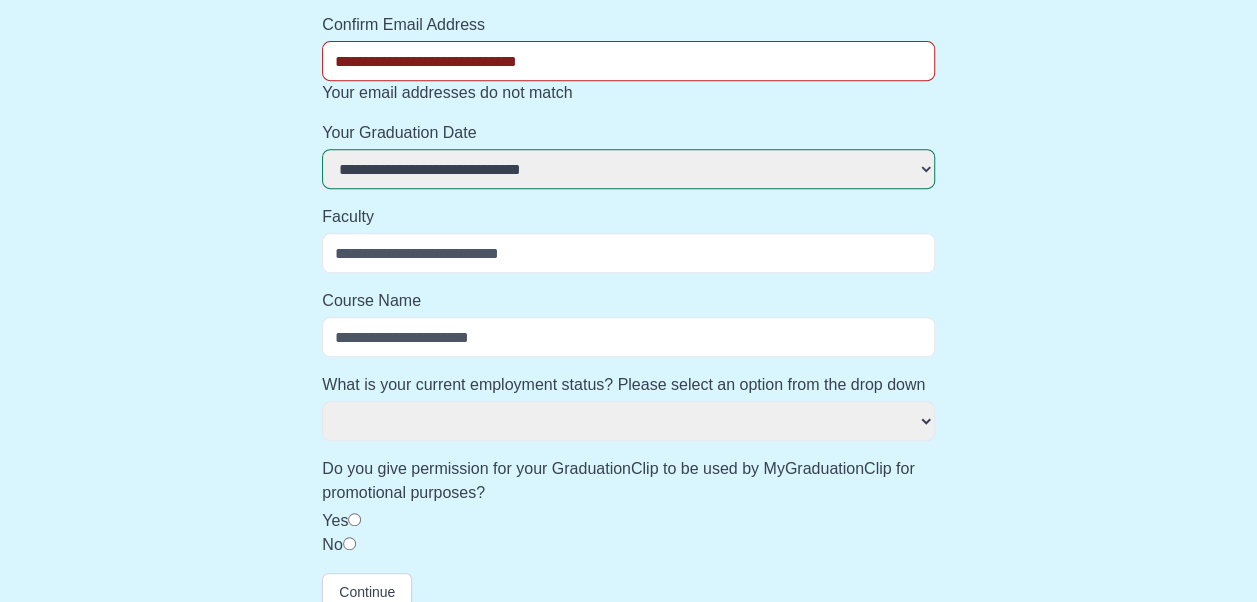 select 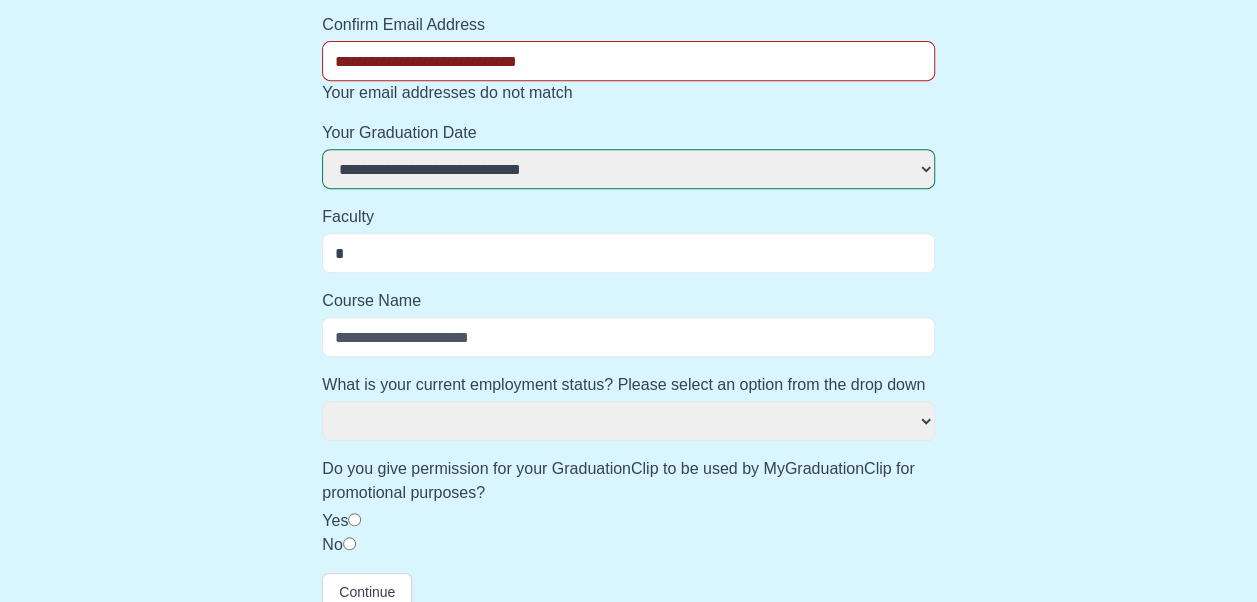 select 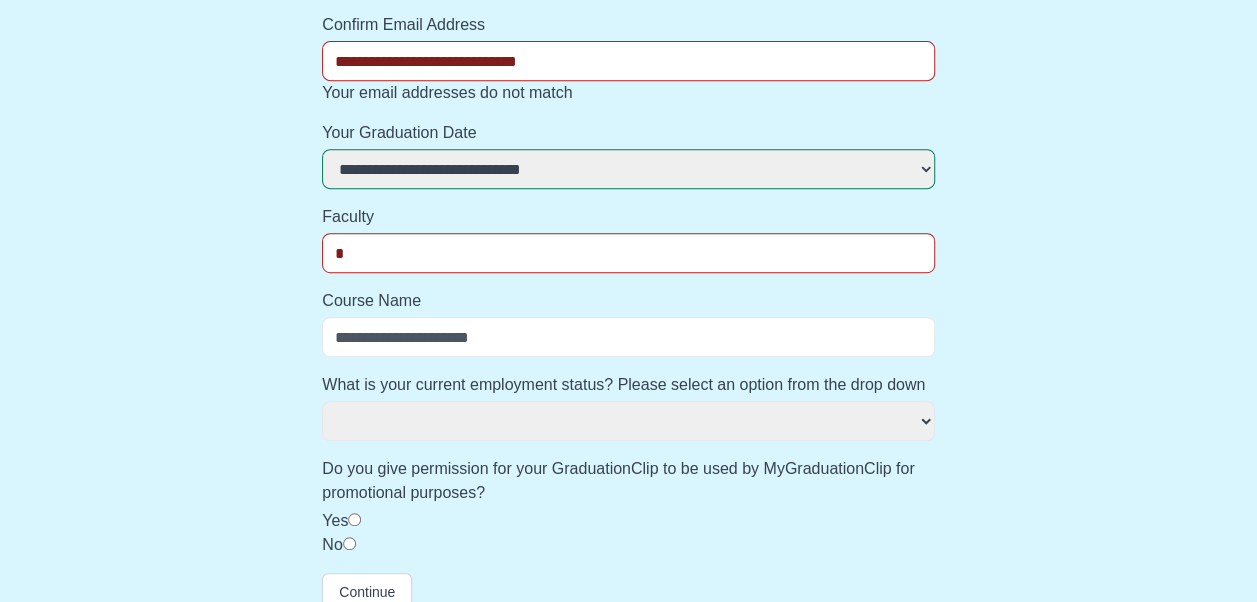 type on "**" 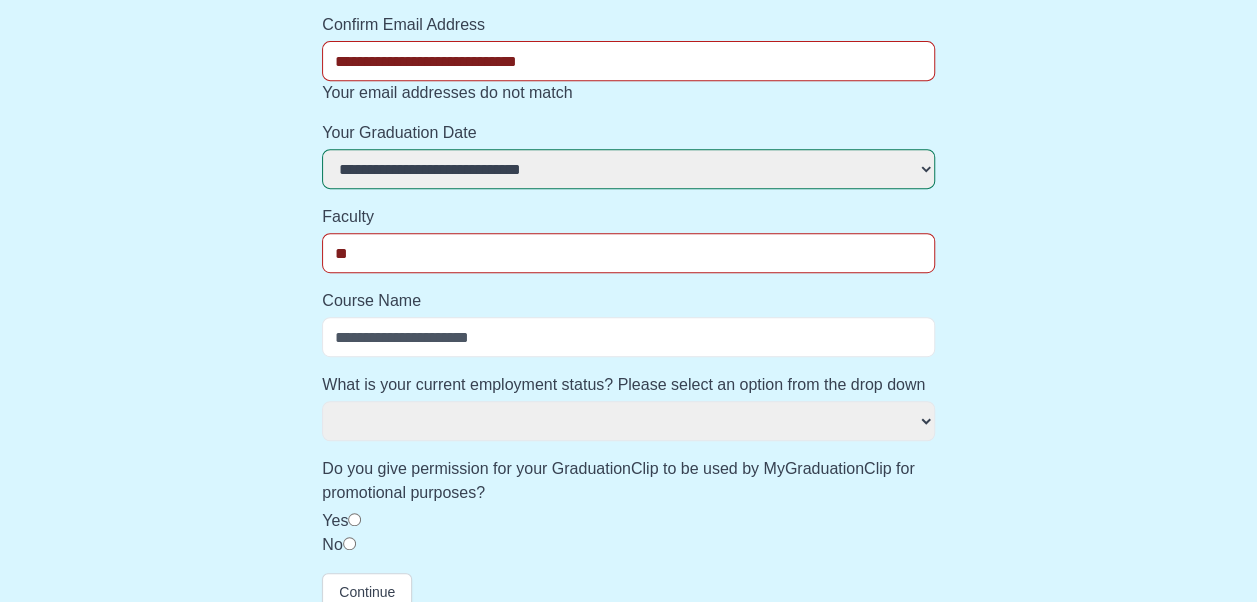 select 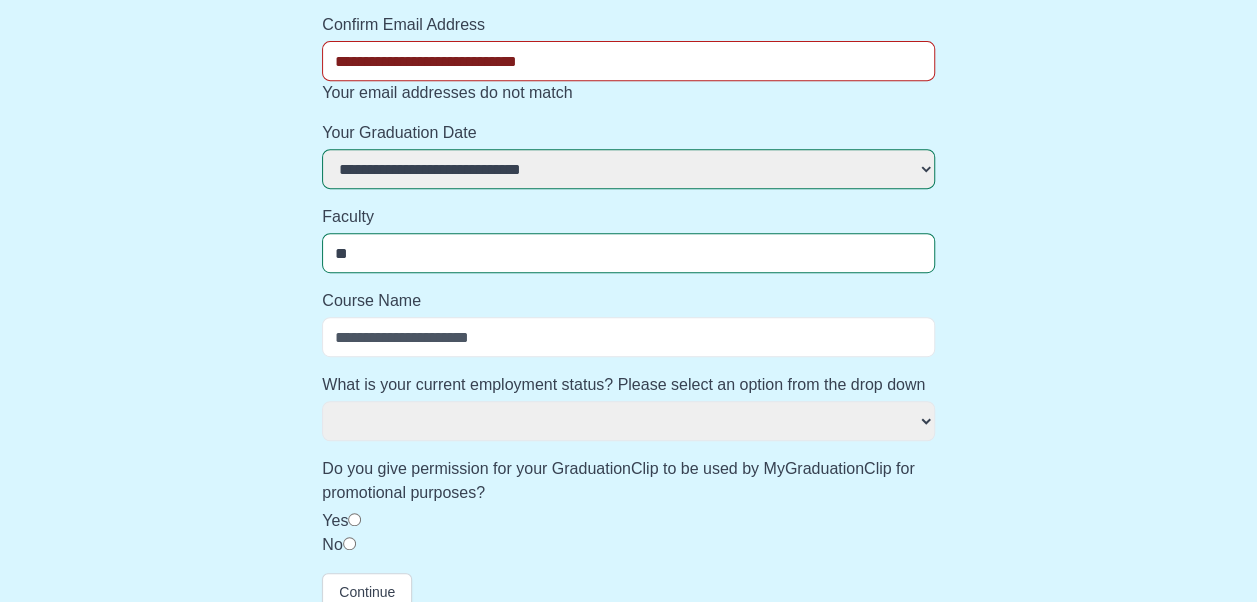 type on "***" 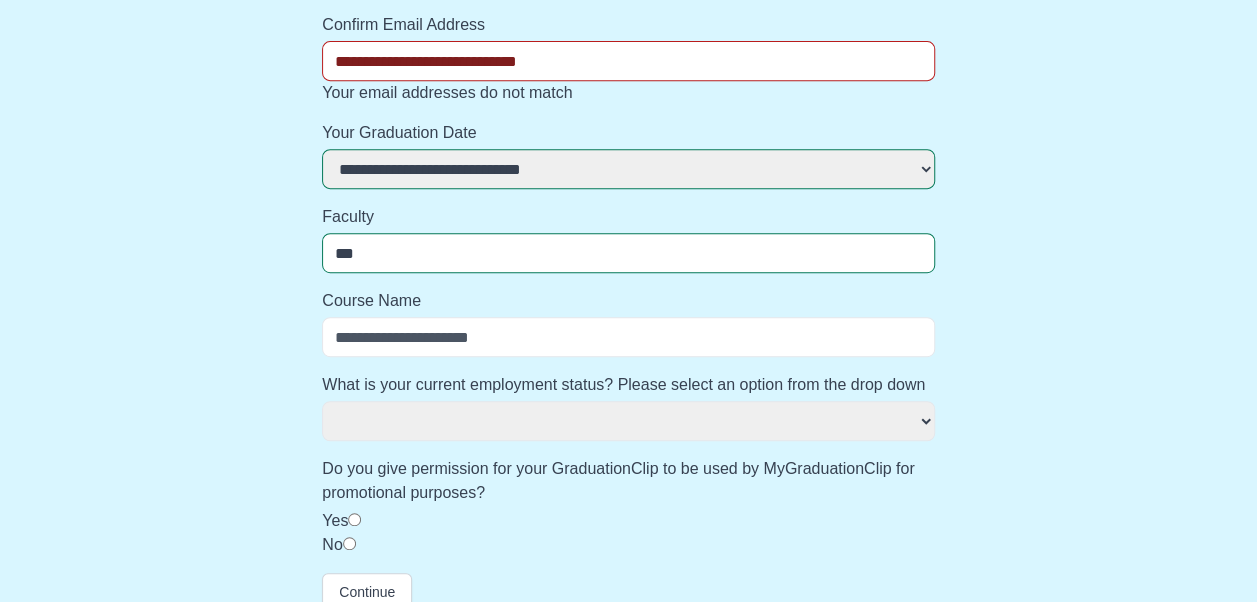 select 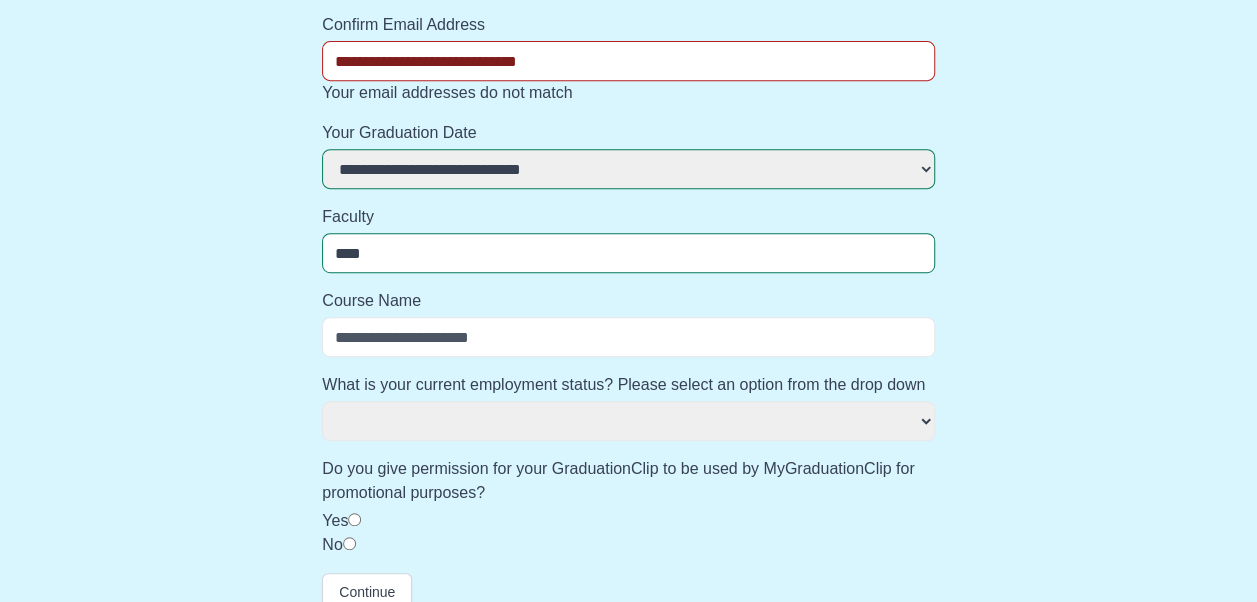select 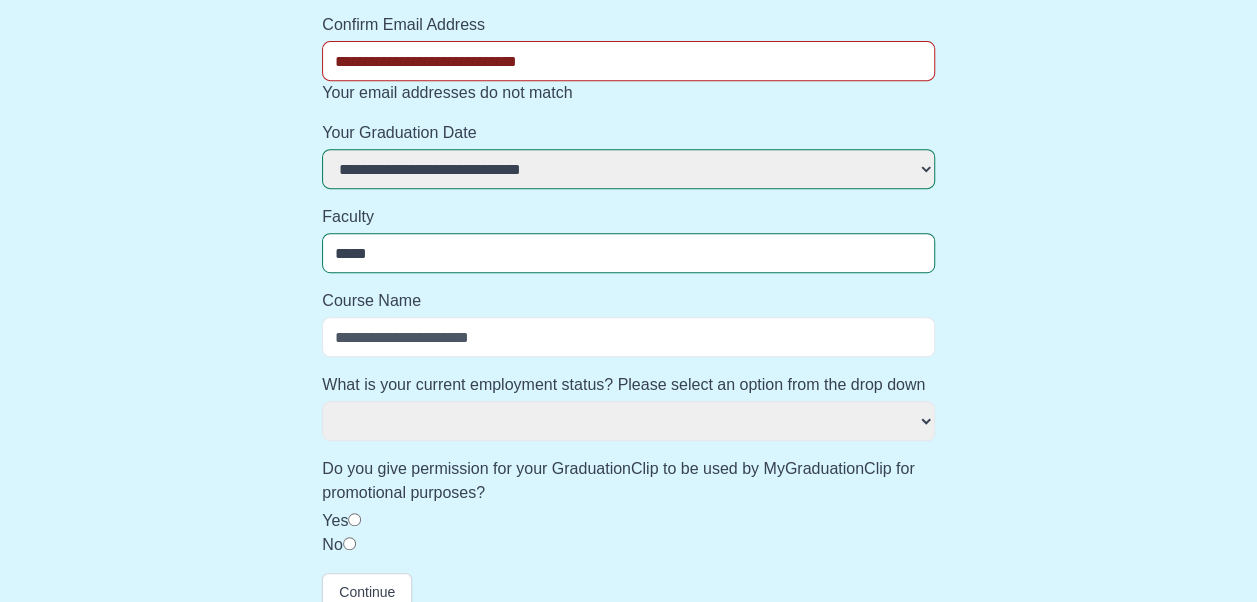 select 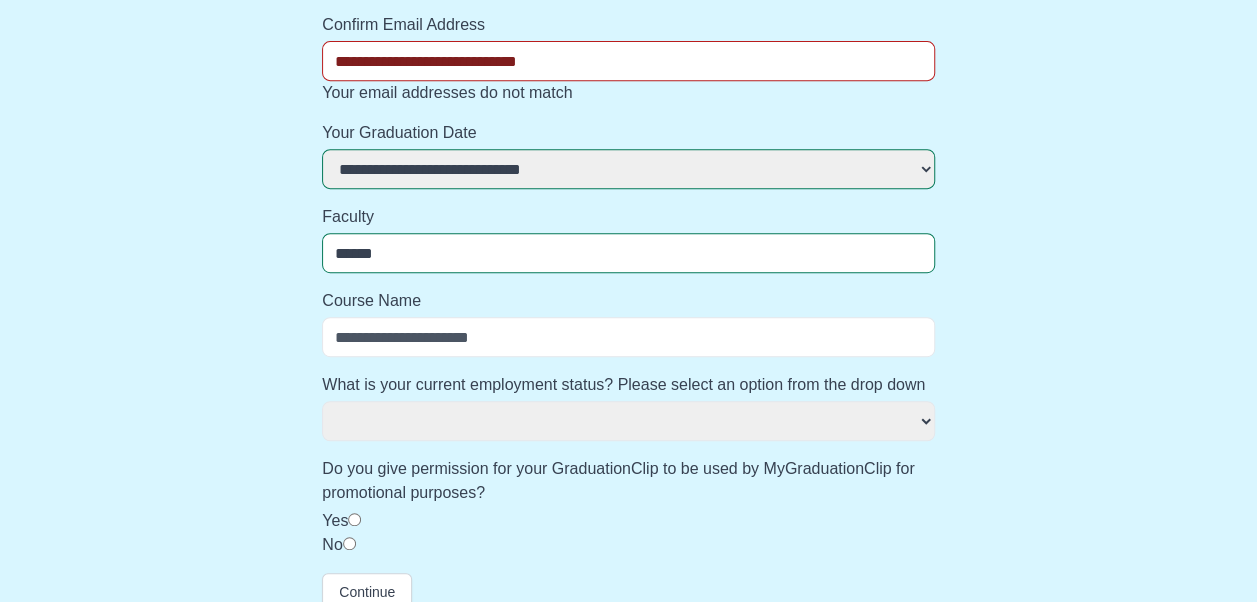 select 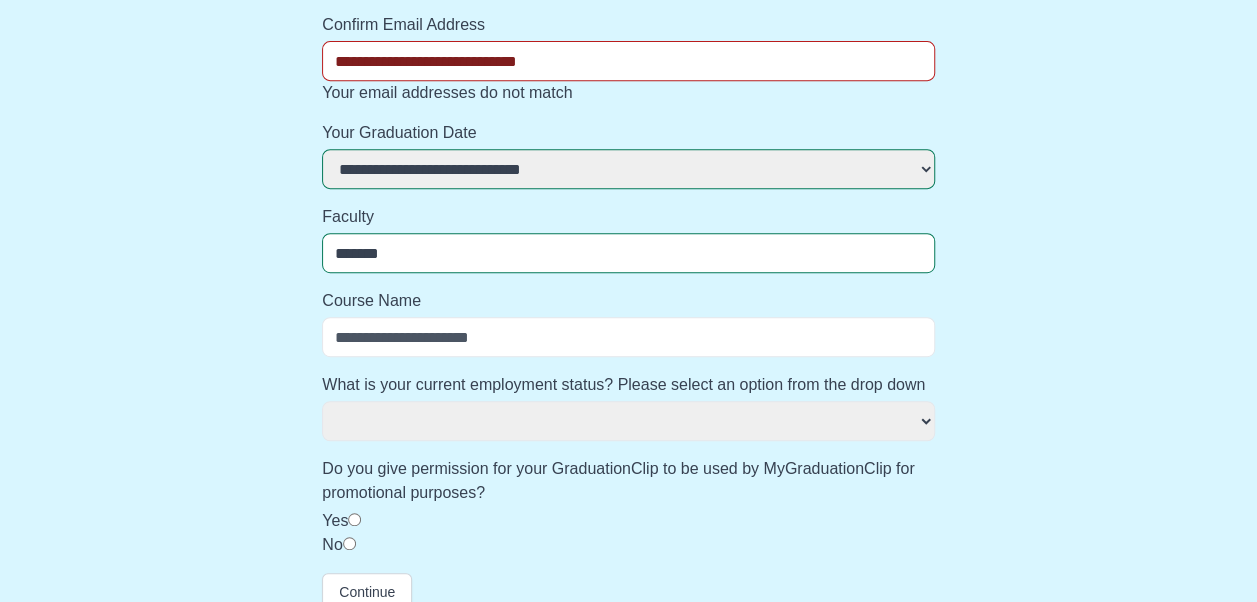 select 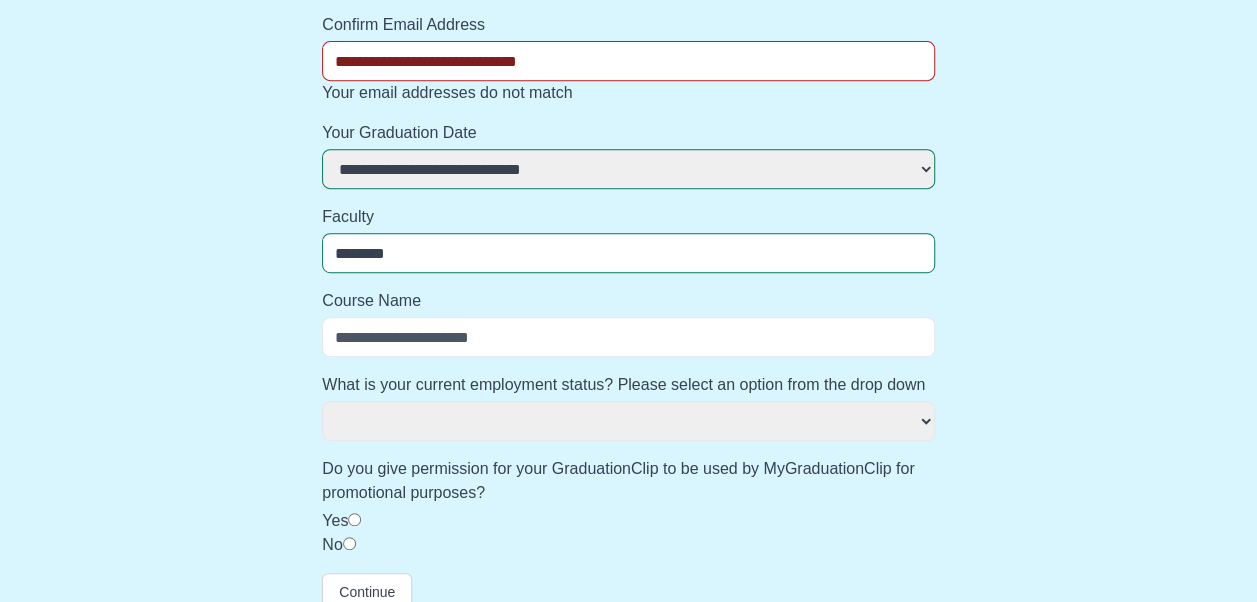 select 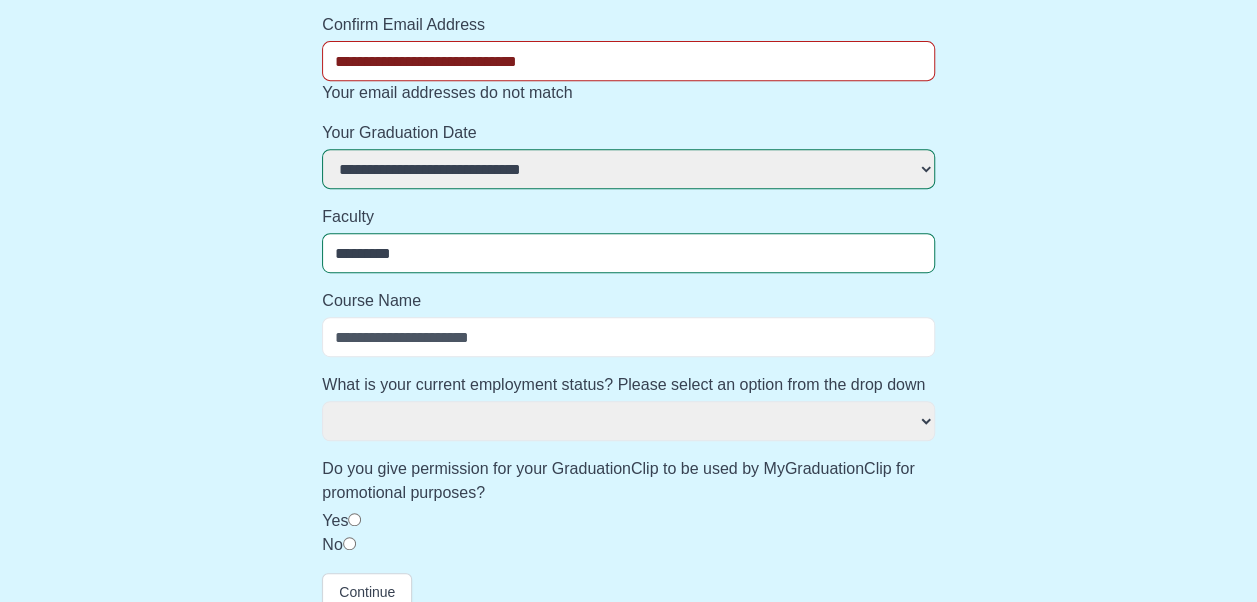 select 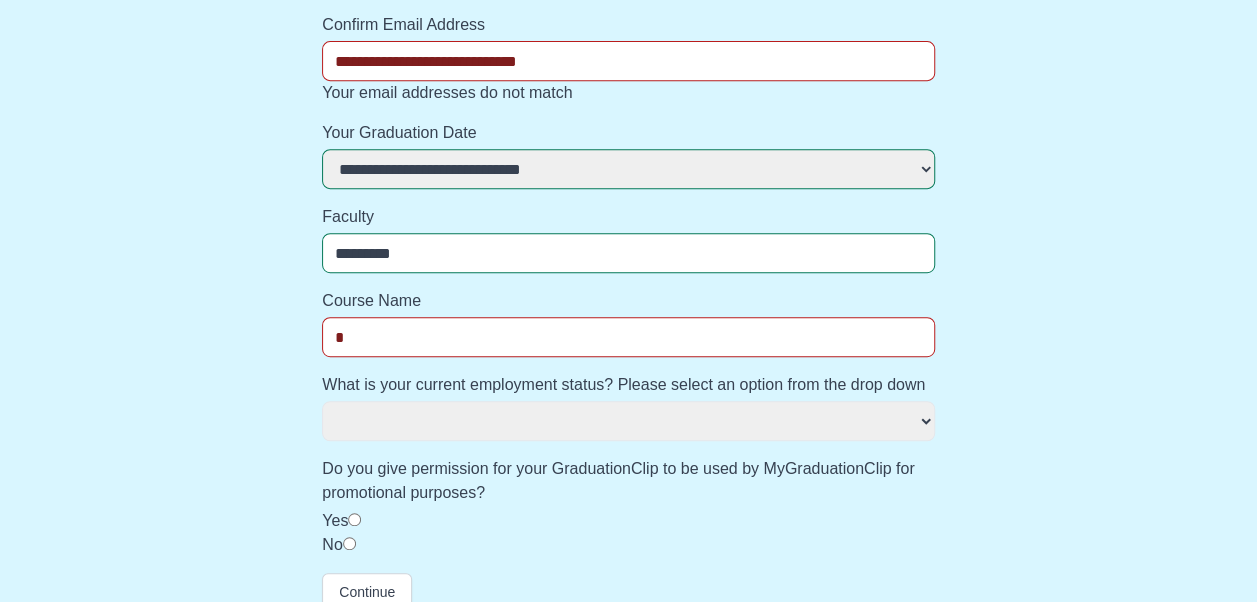 select 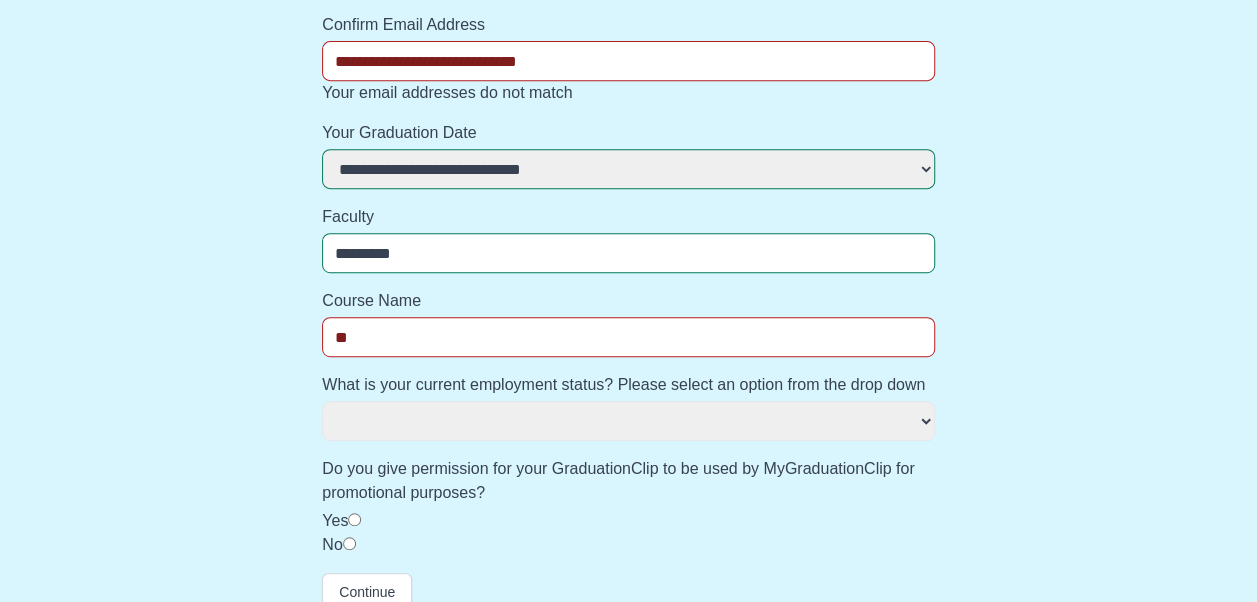 select 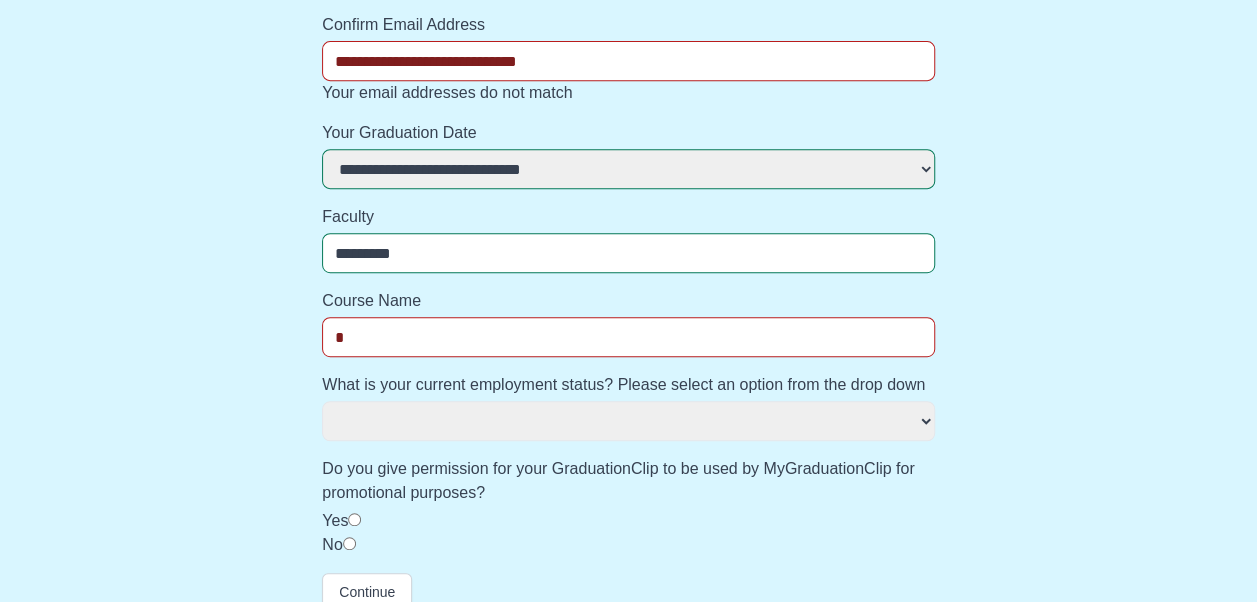 select 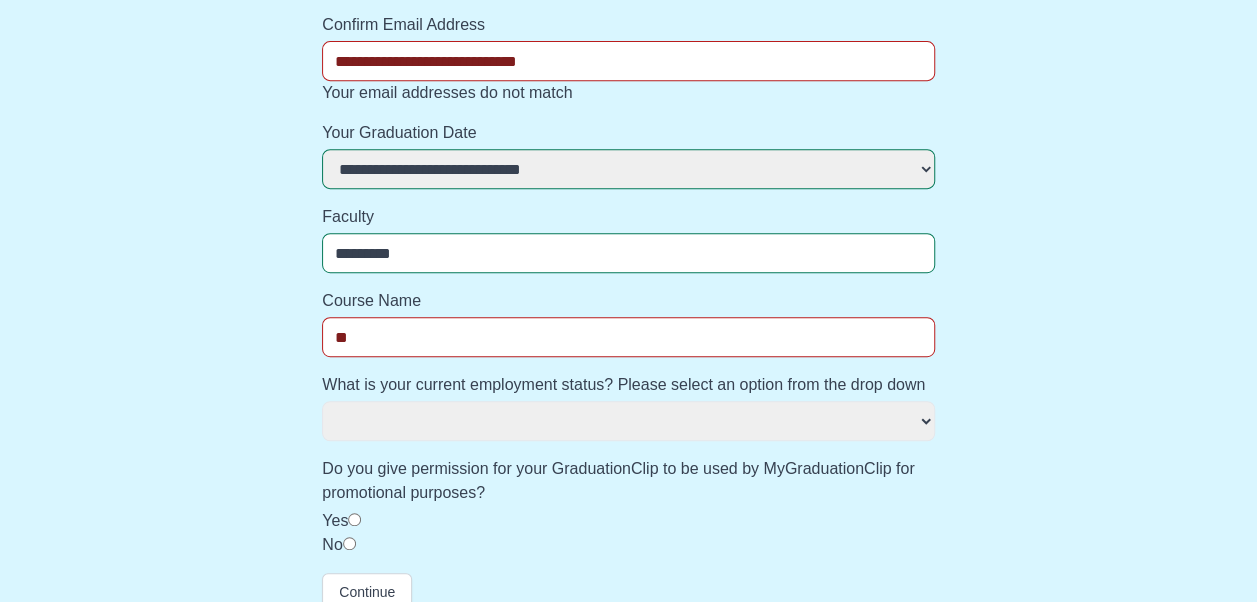 select 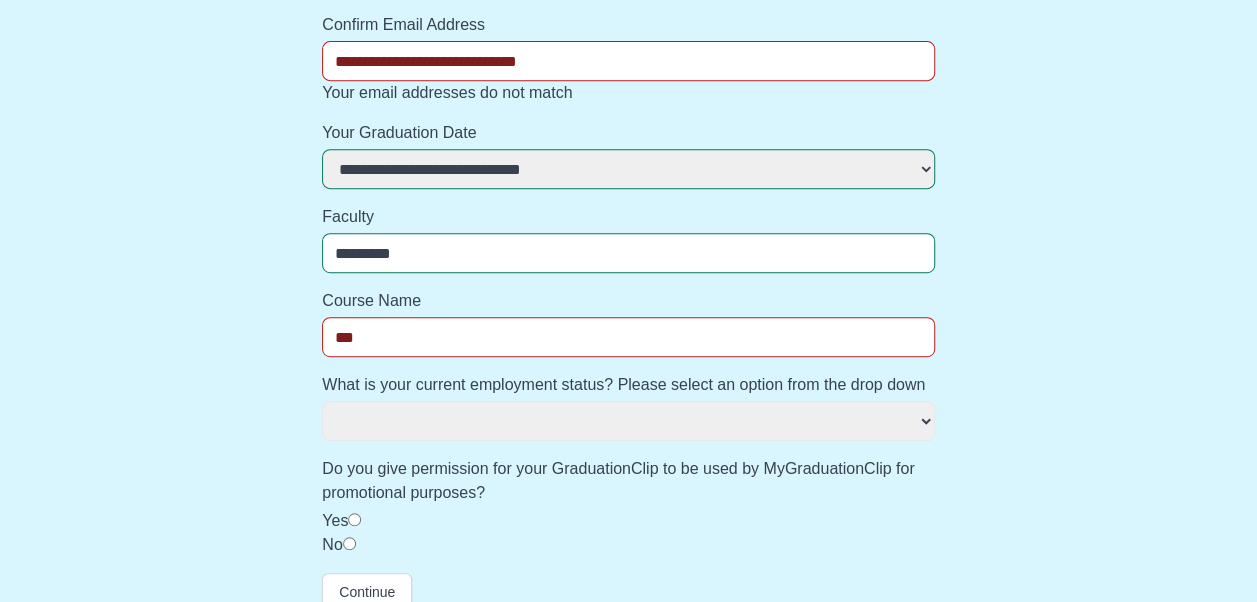 select 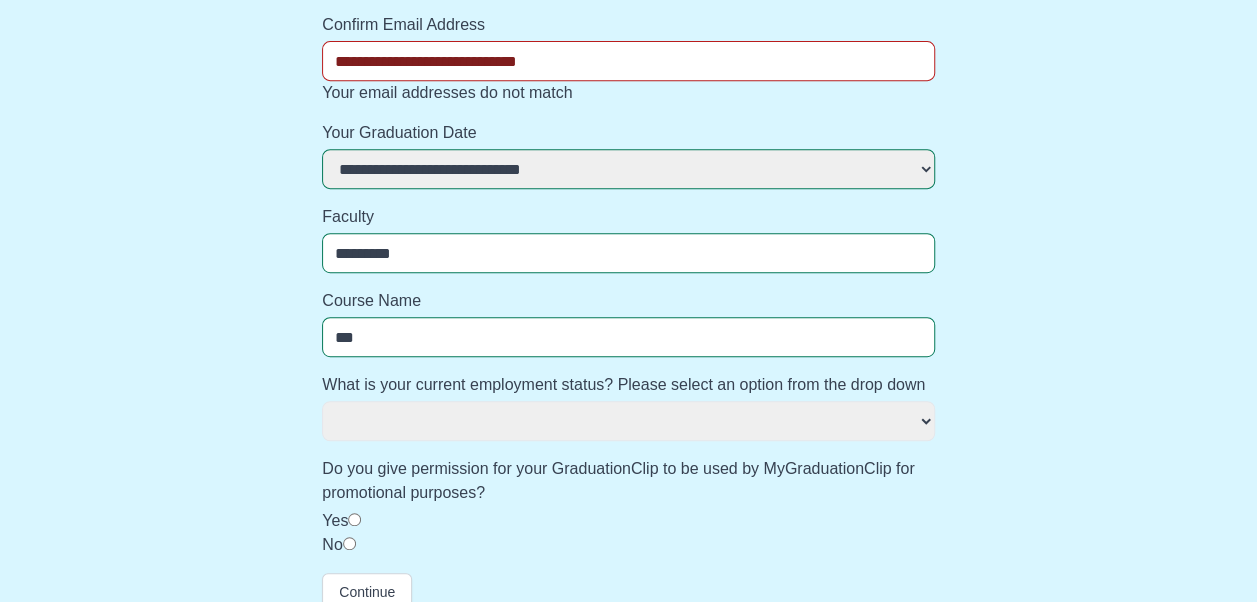 type on "****" 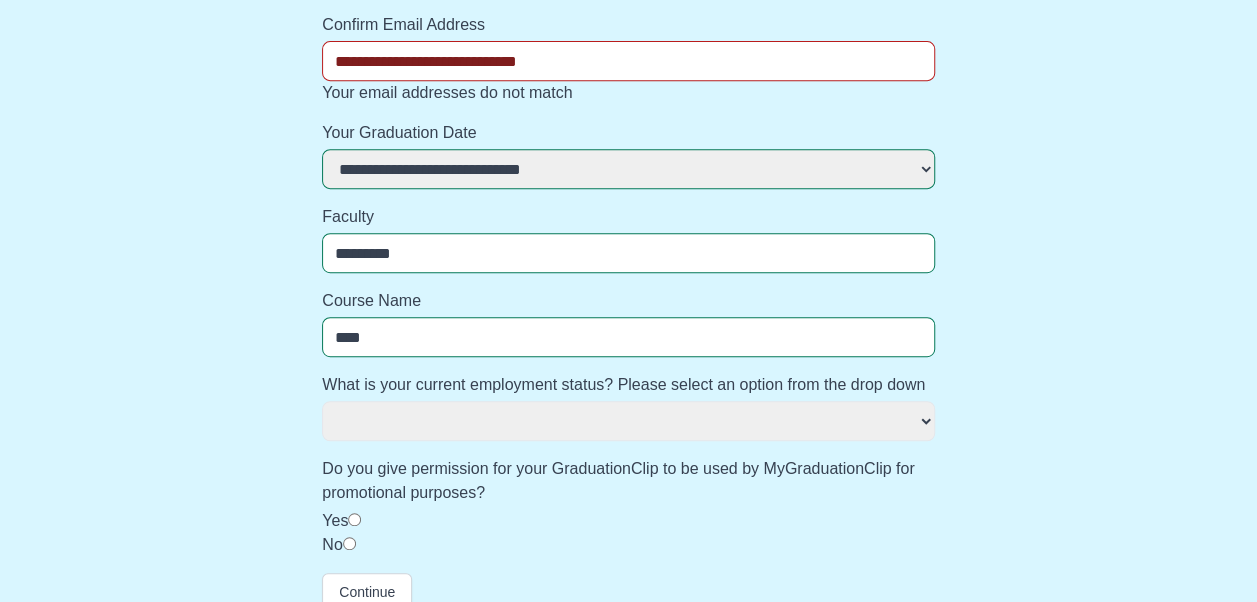select 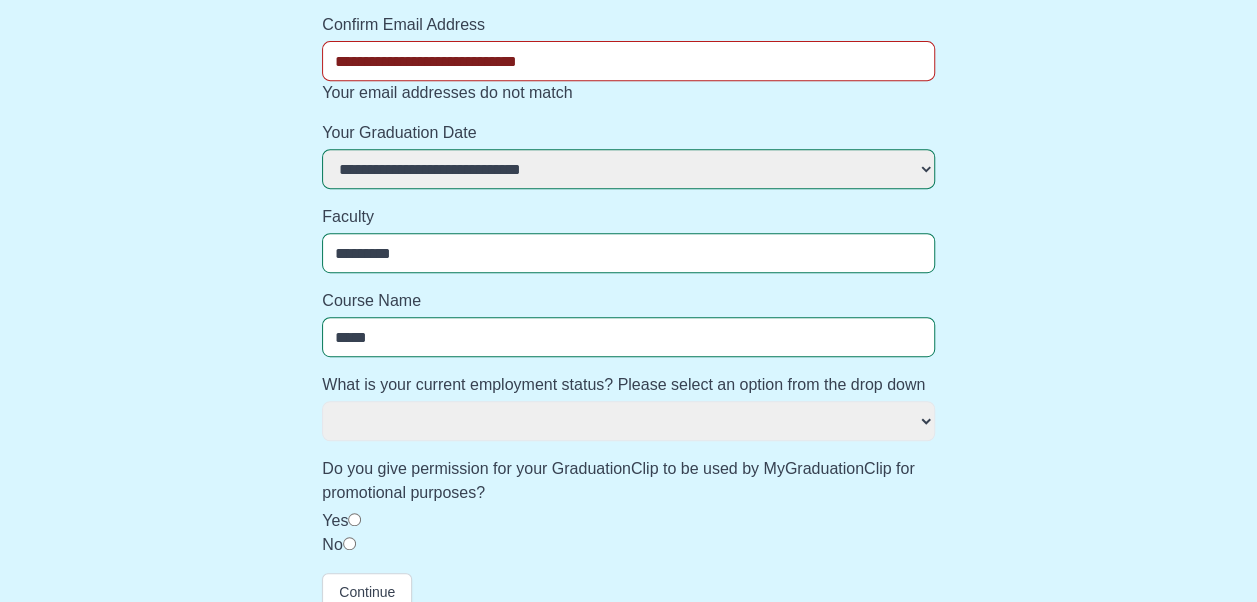 select 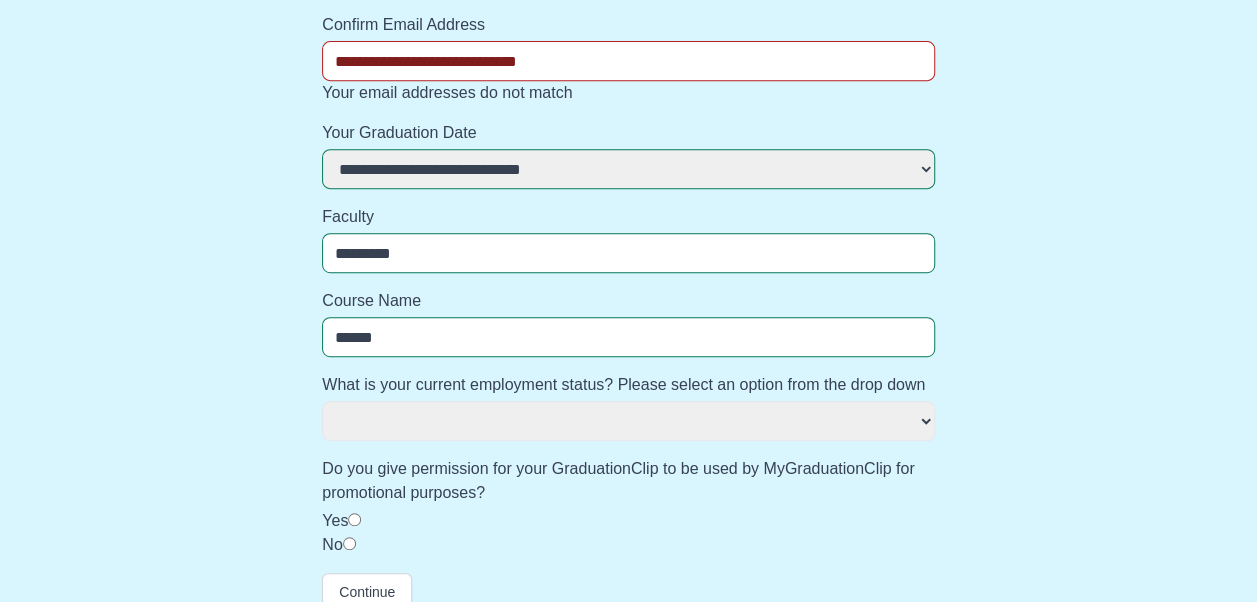 select 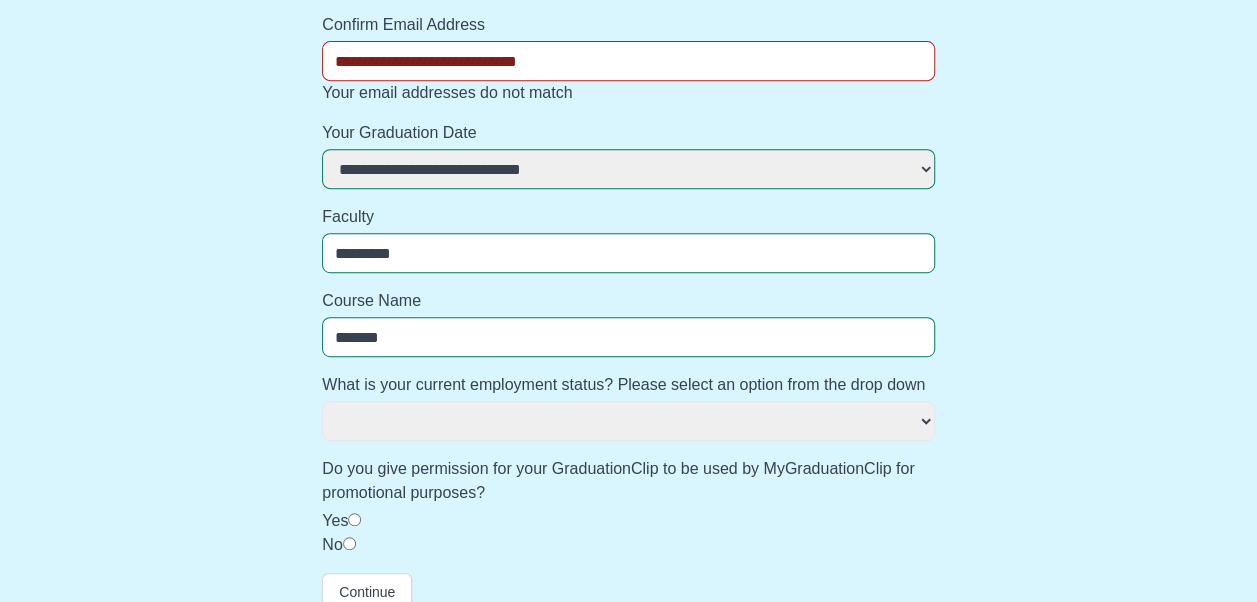 select 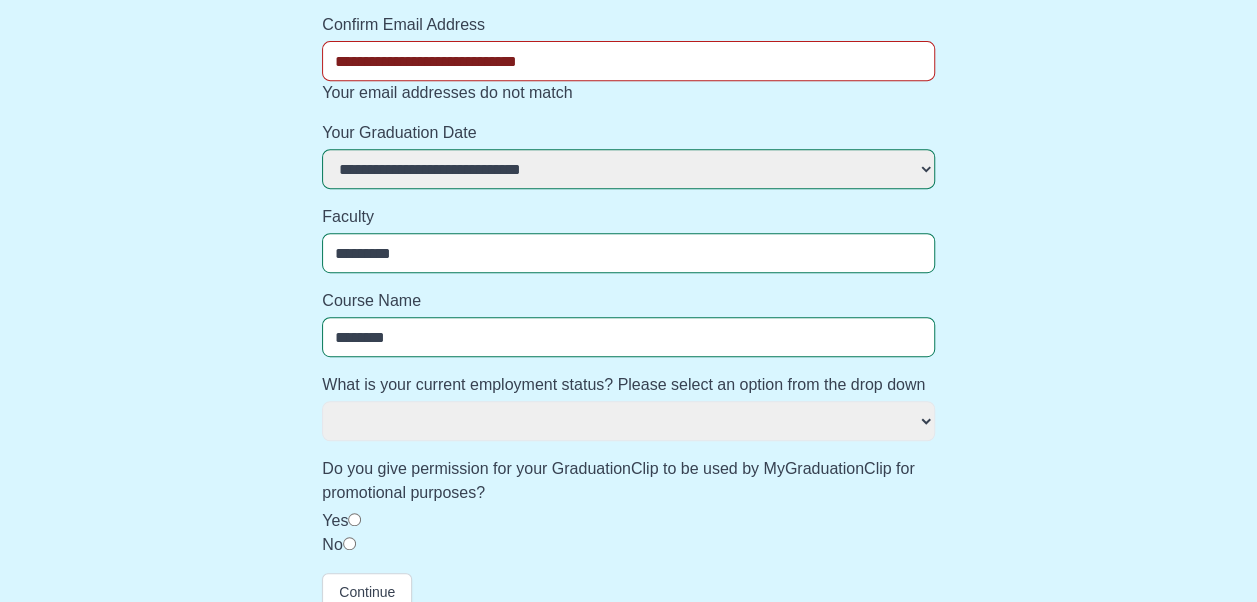 select 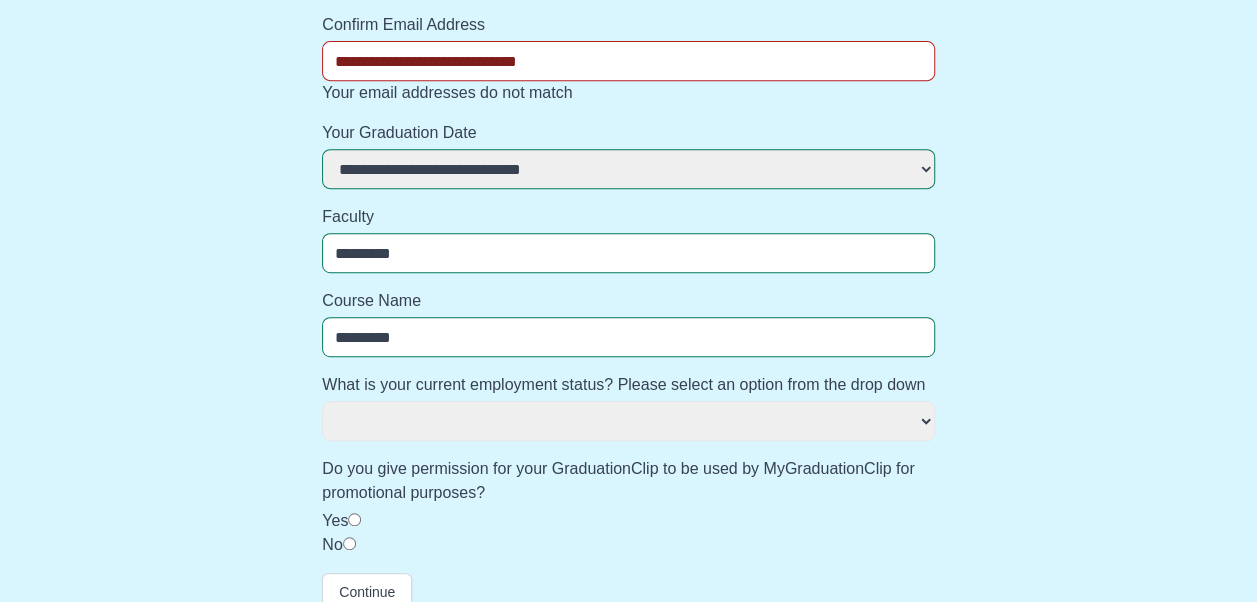 select 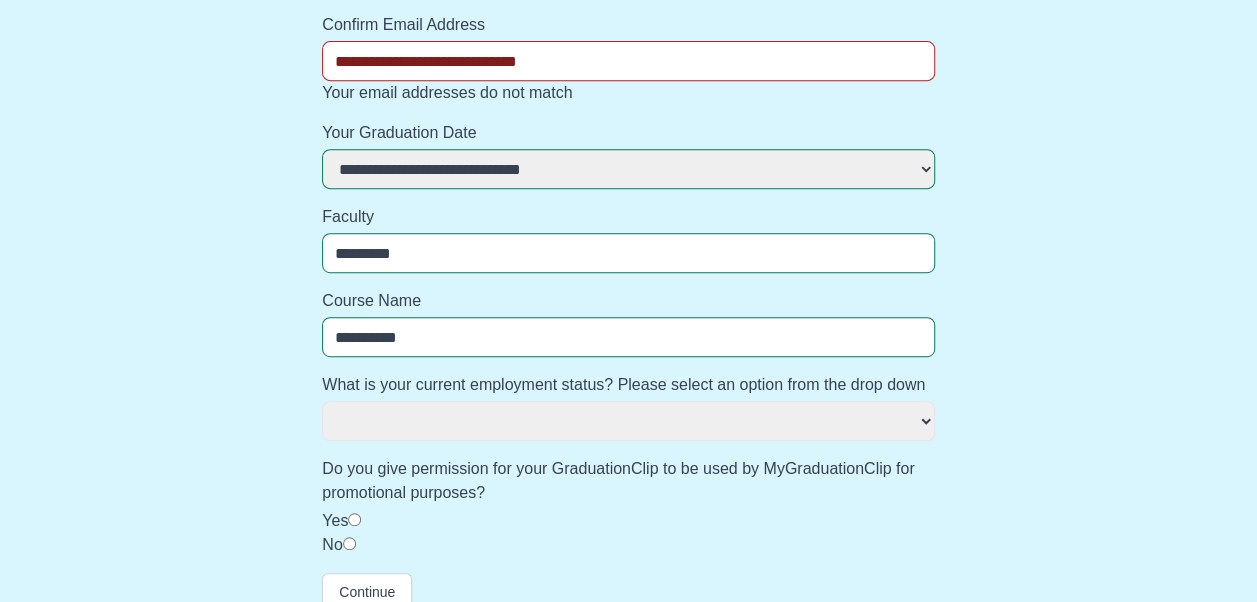 select 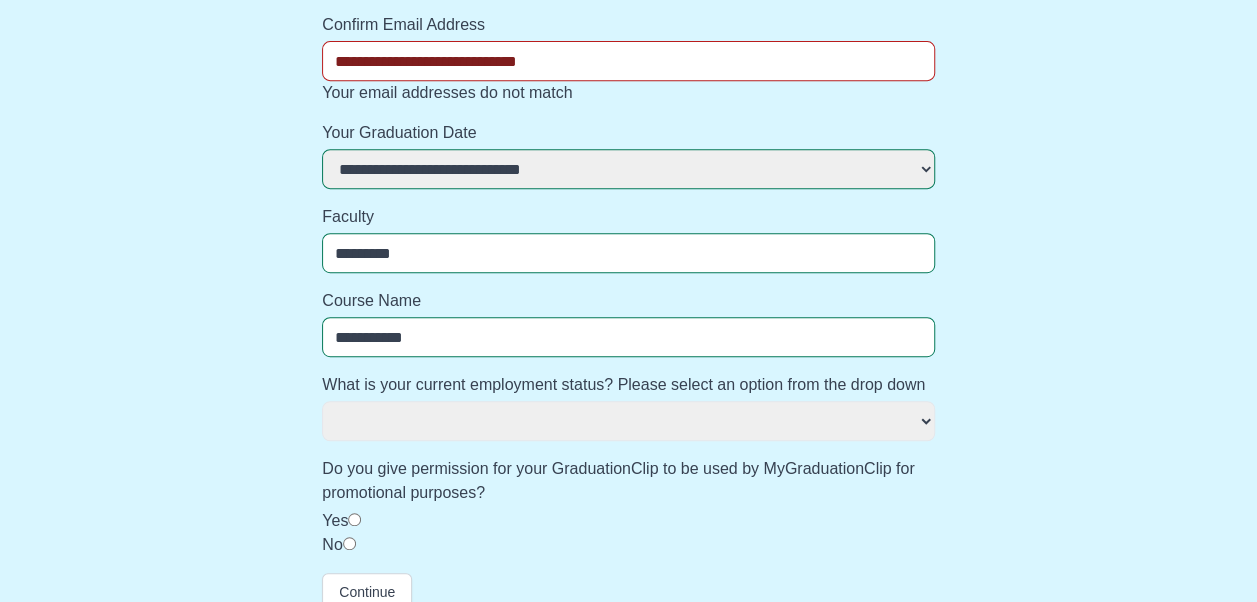 select 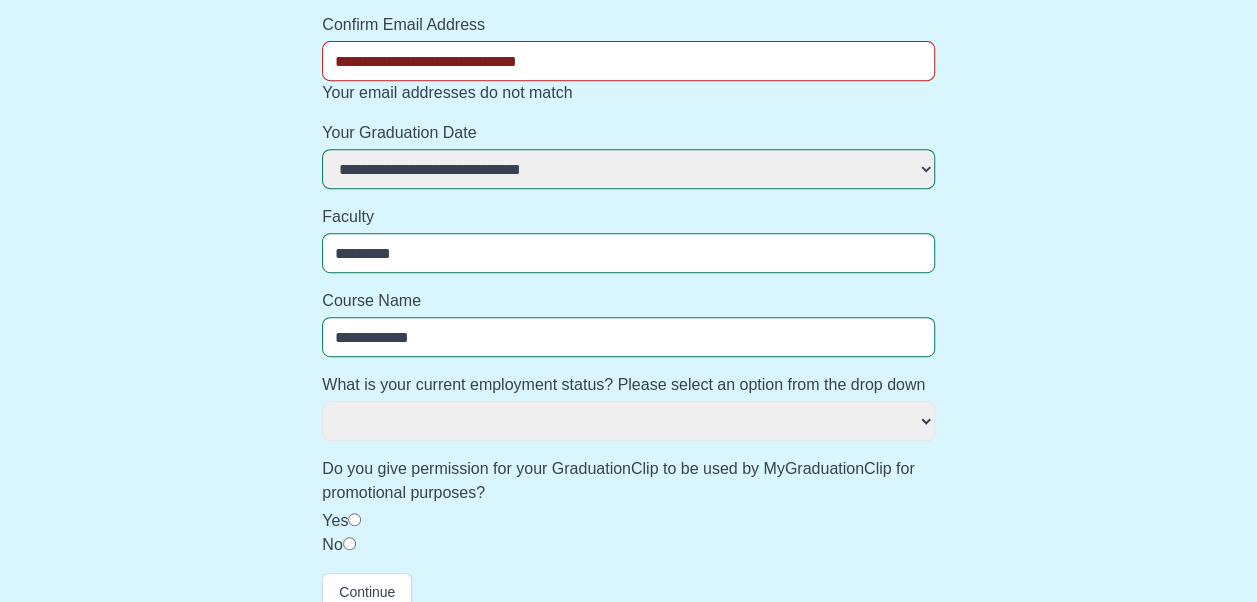 select 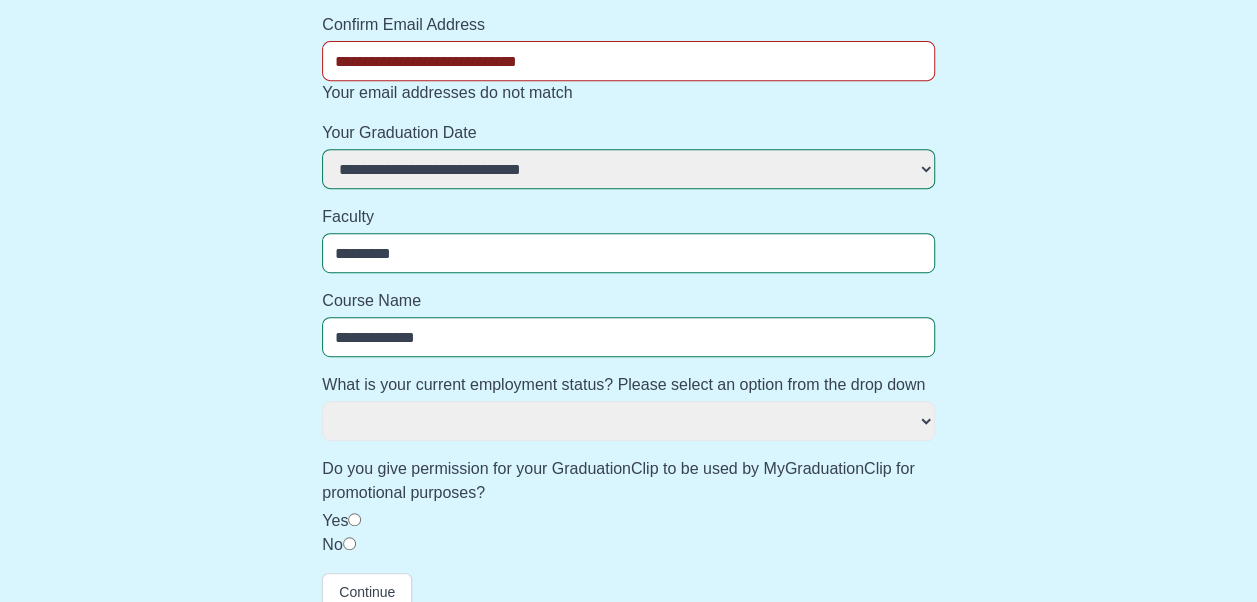 select 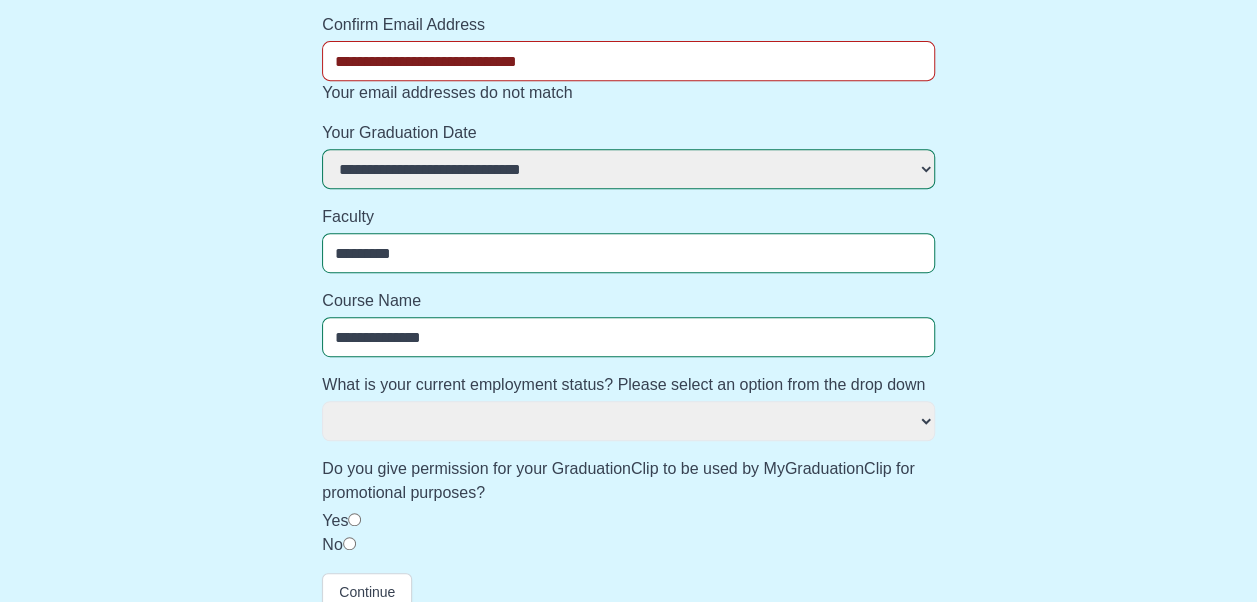 select 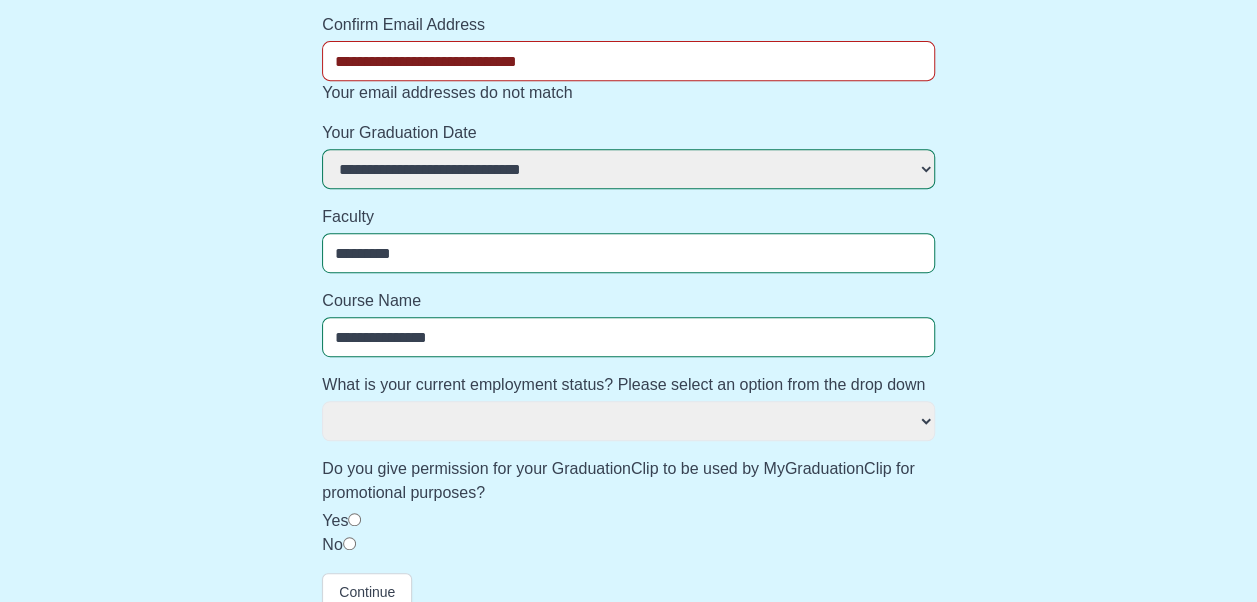 select 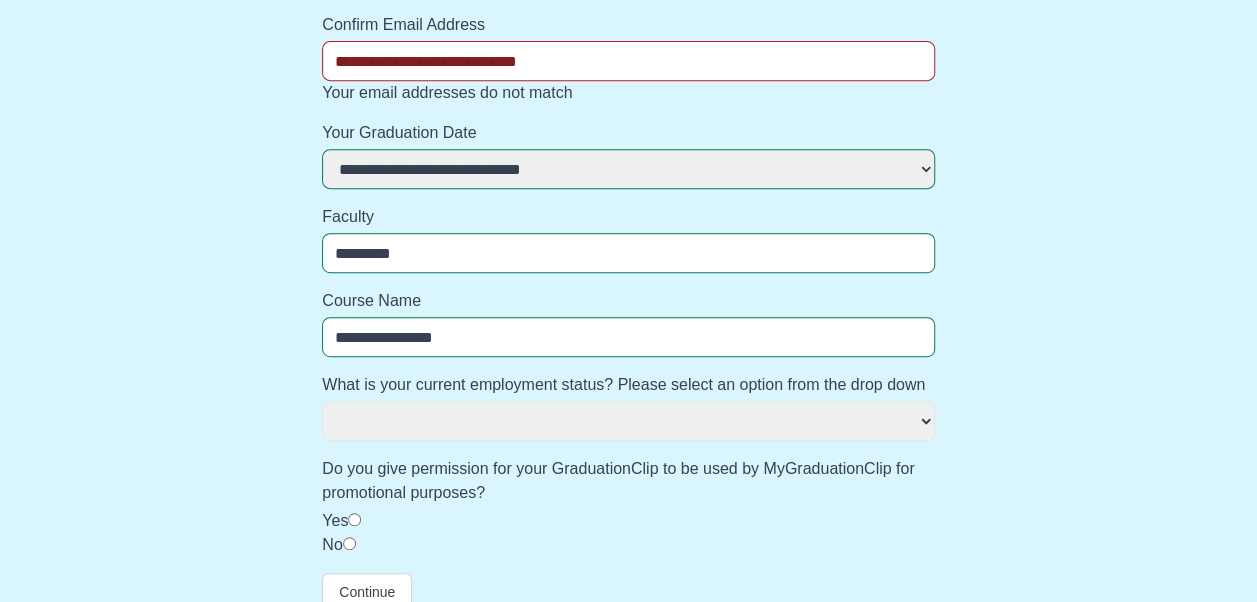 select 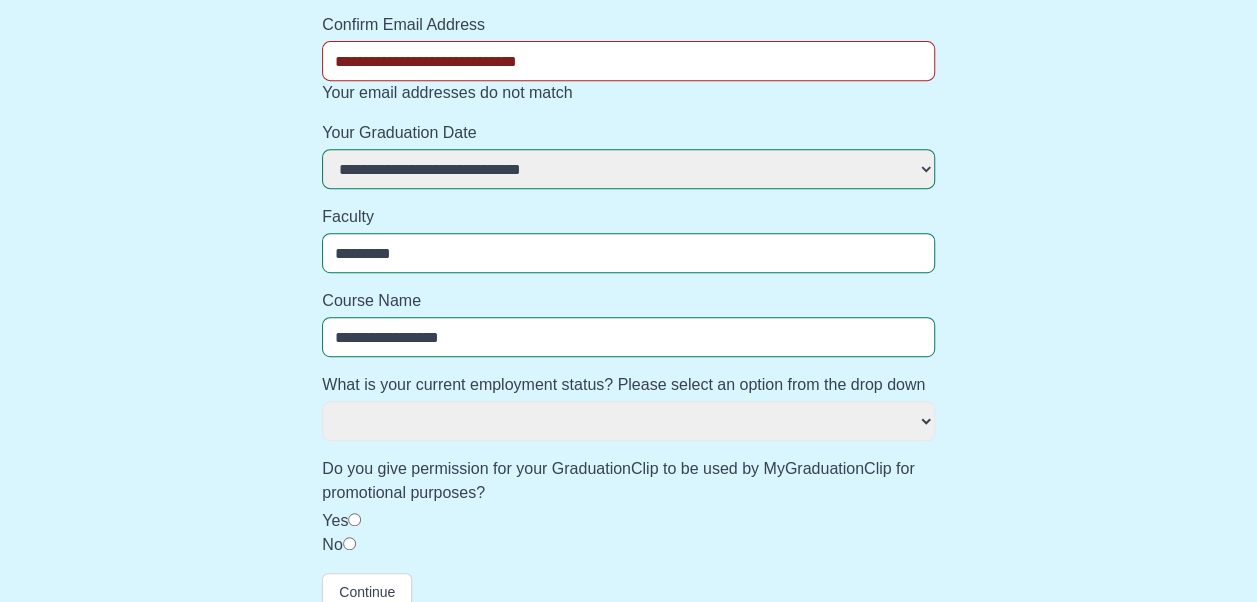 select 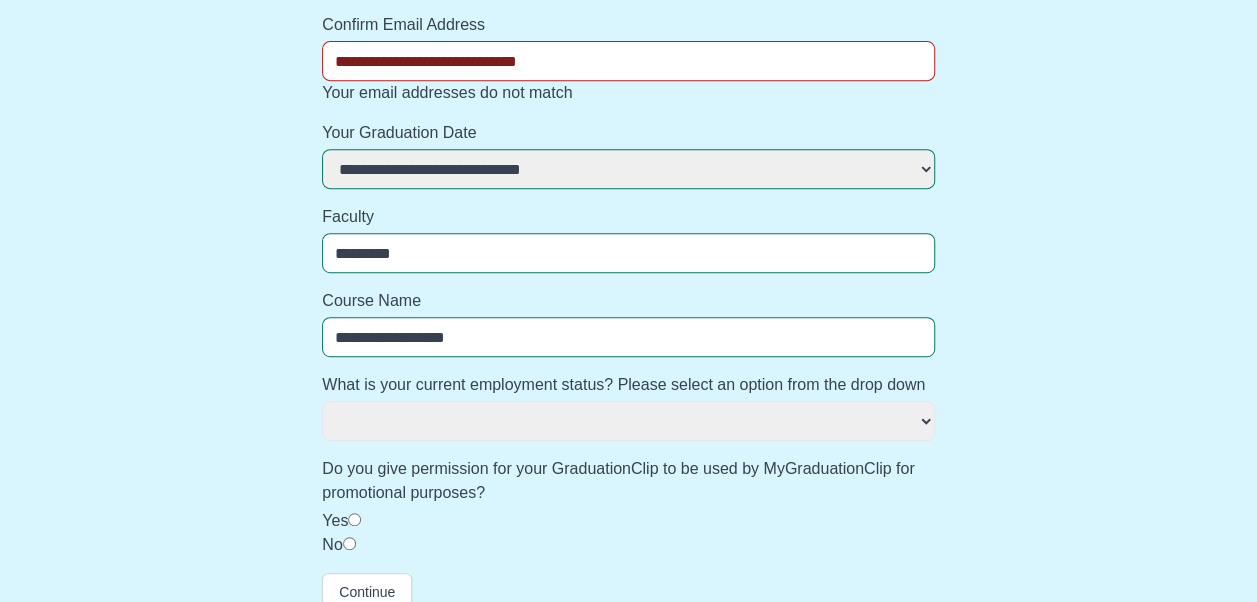 select 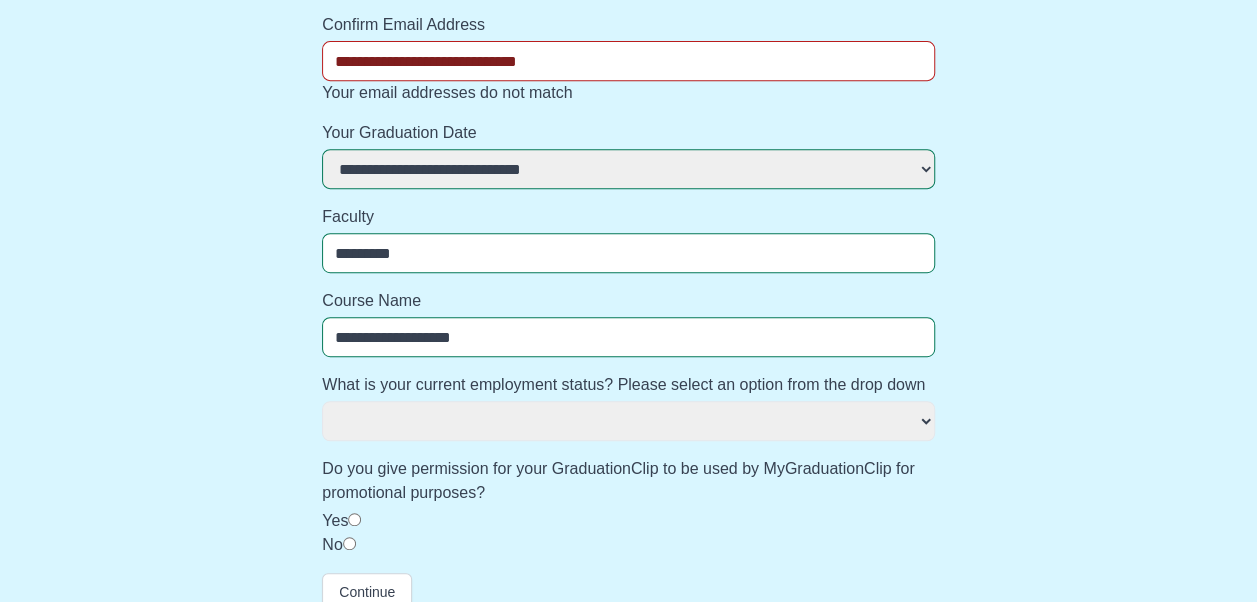 select 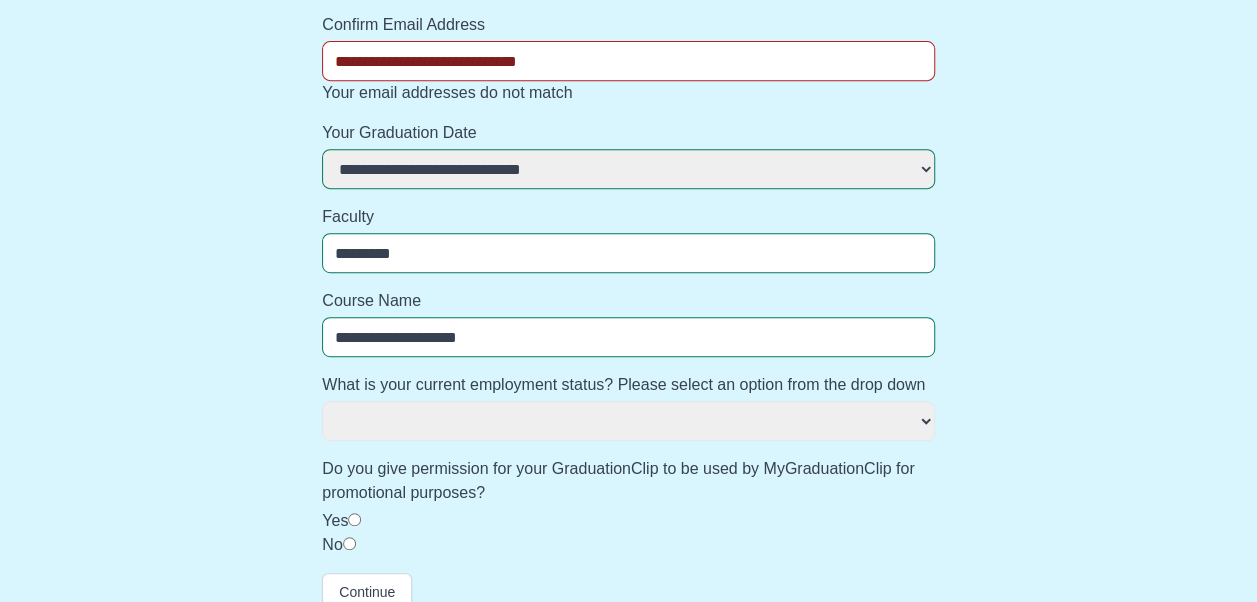 select 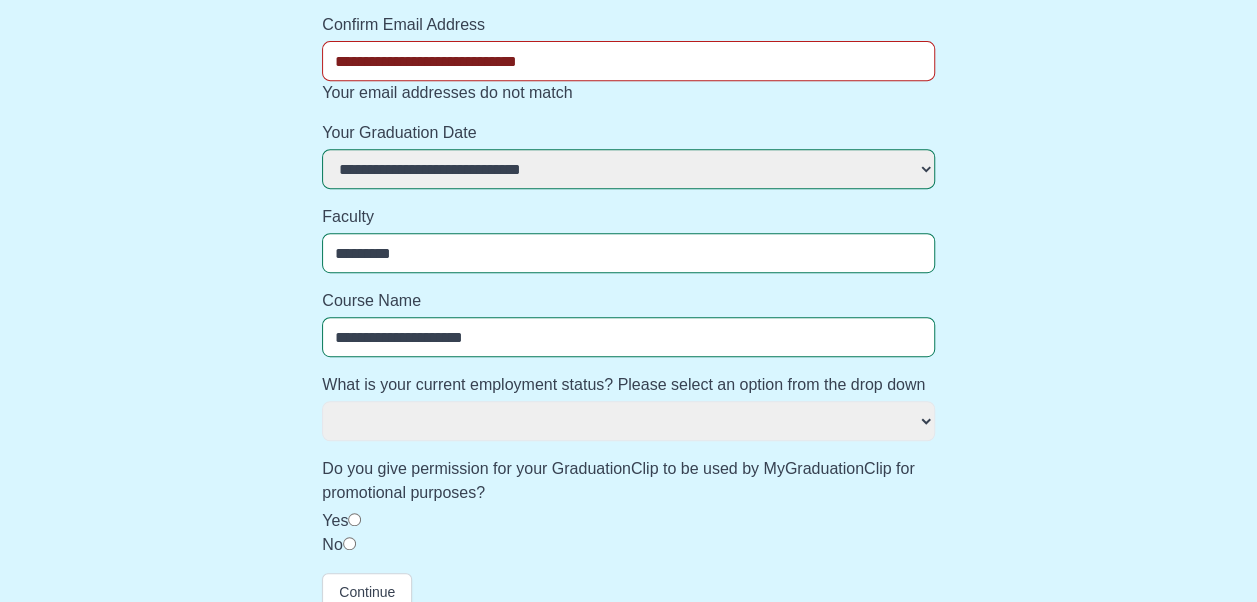 select 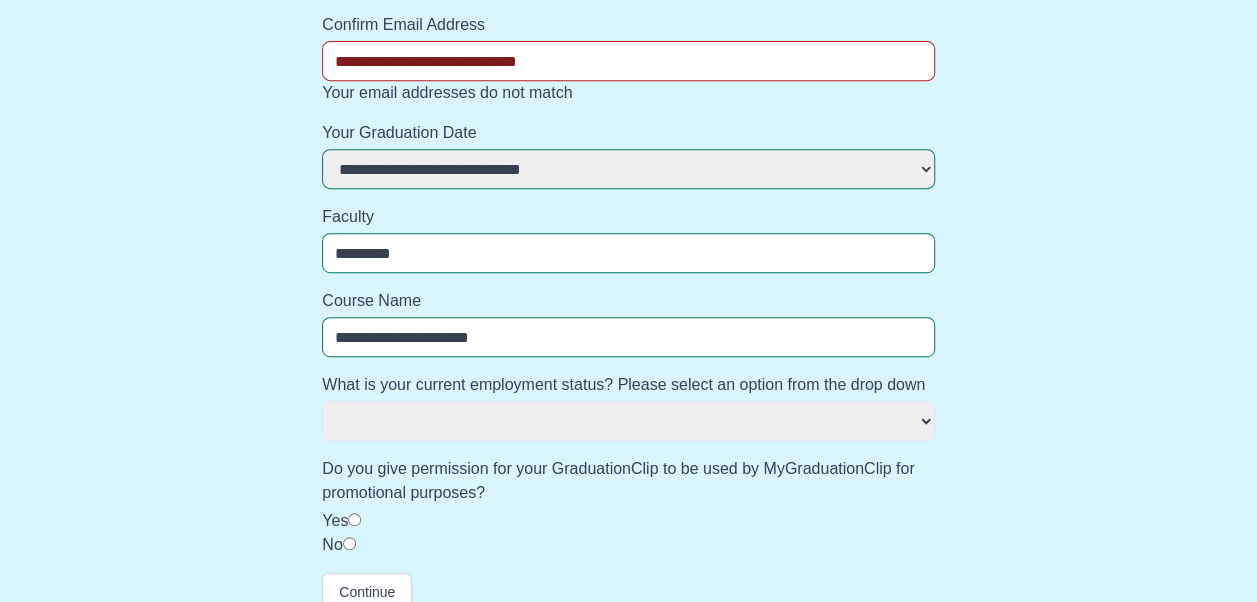 select 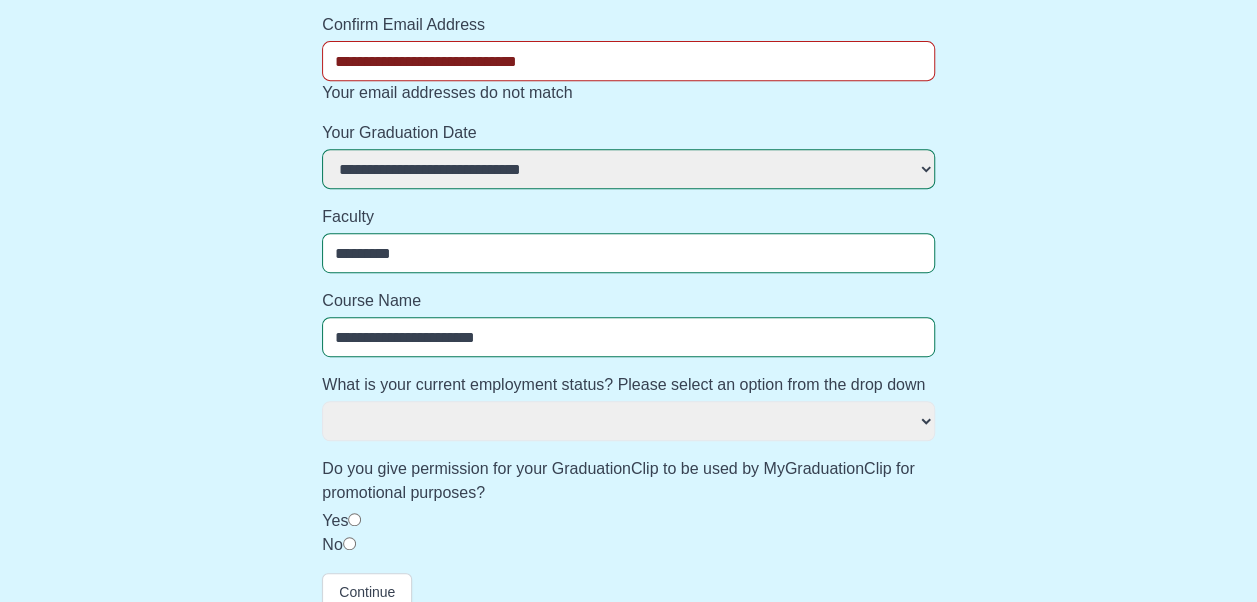 select 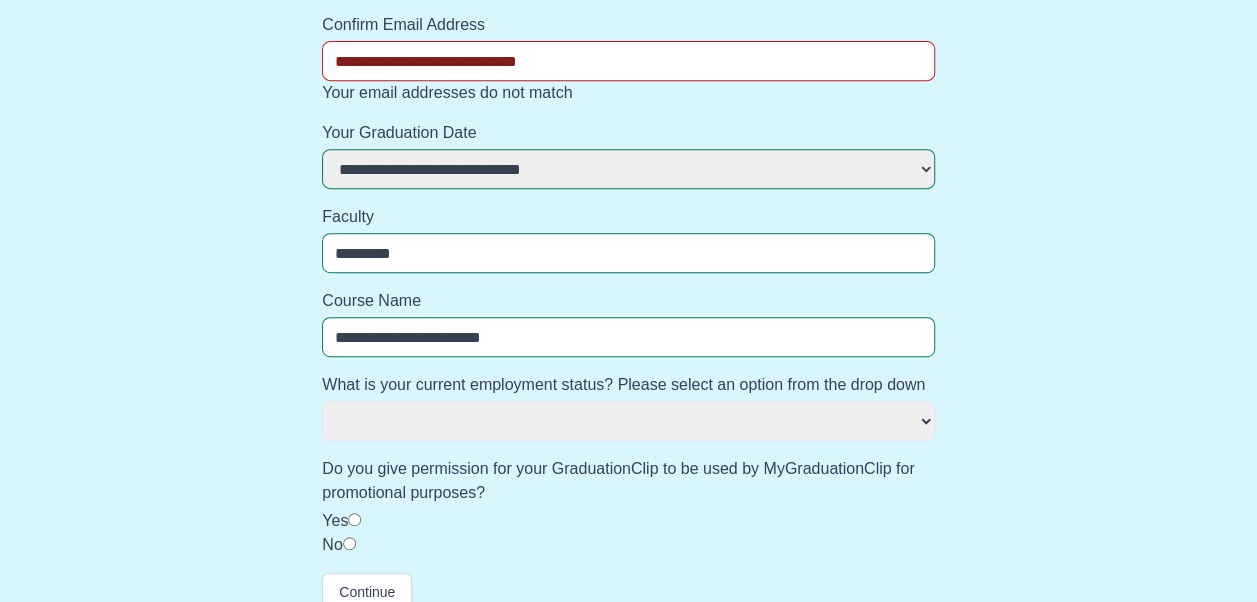 select 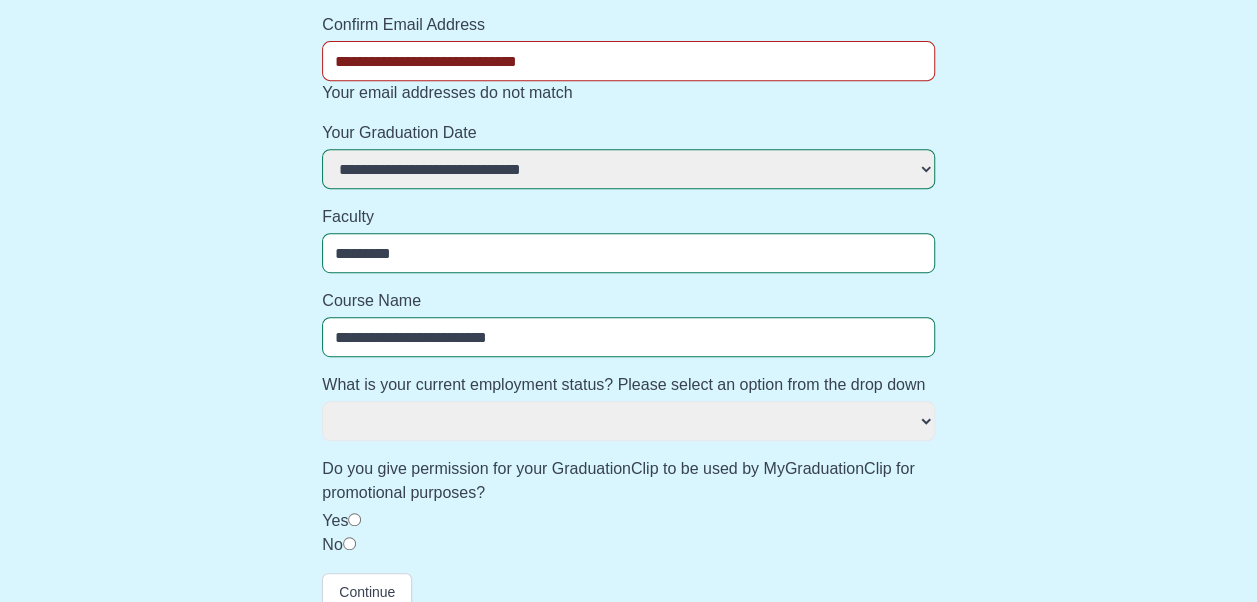 select 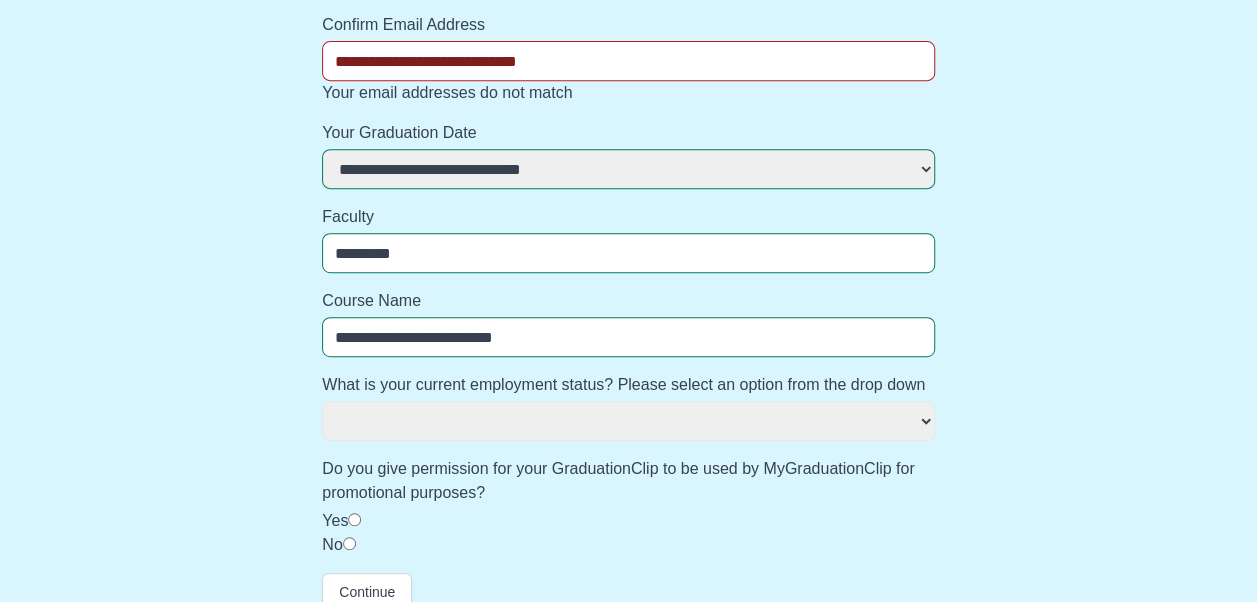 select 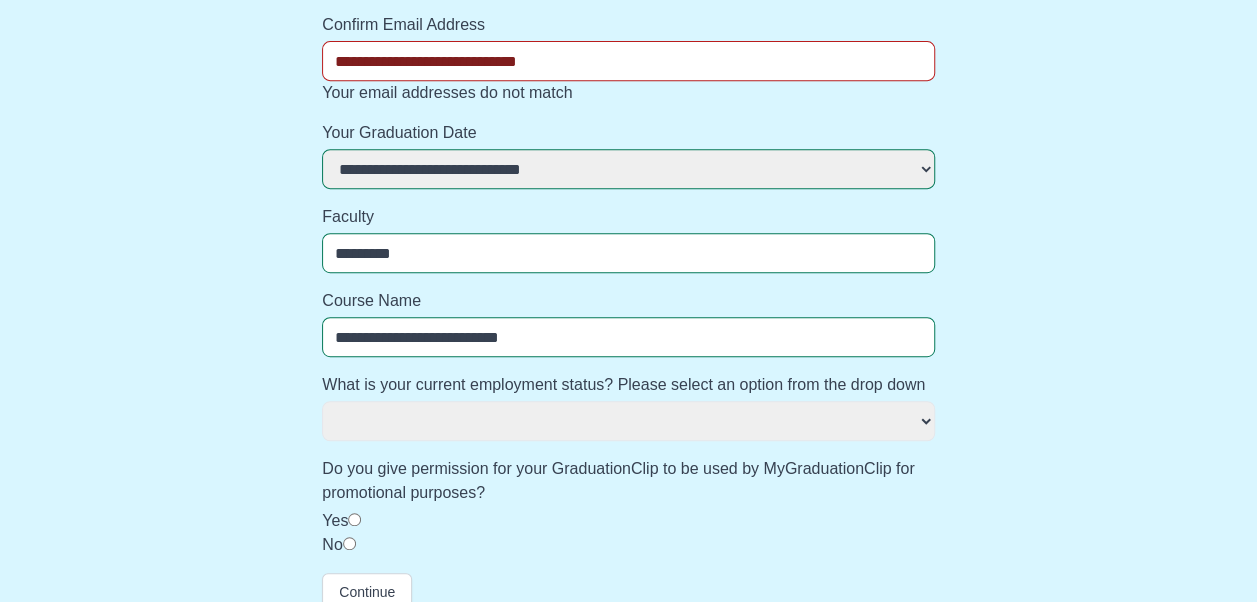 select 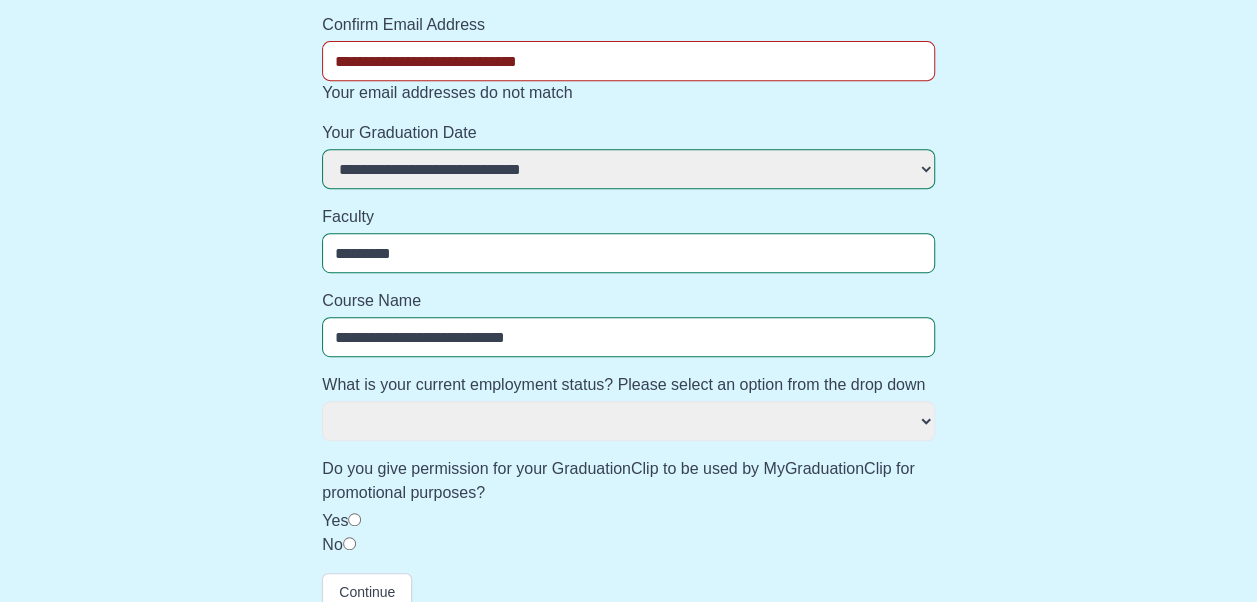 select 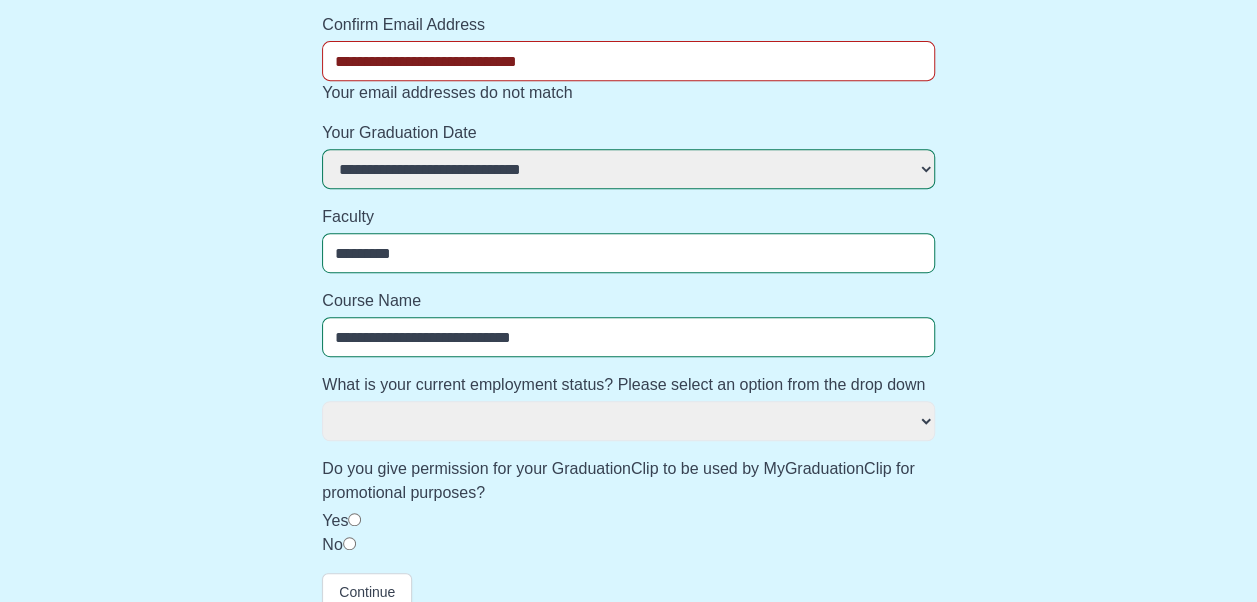 select 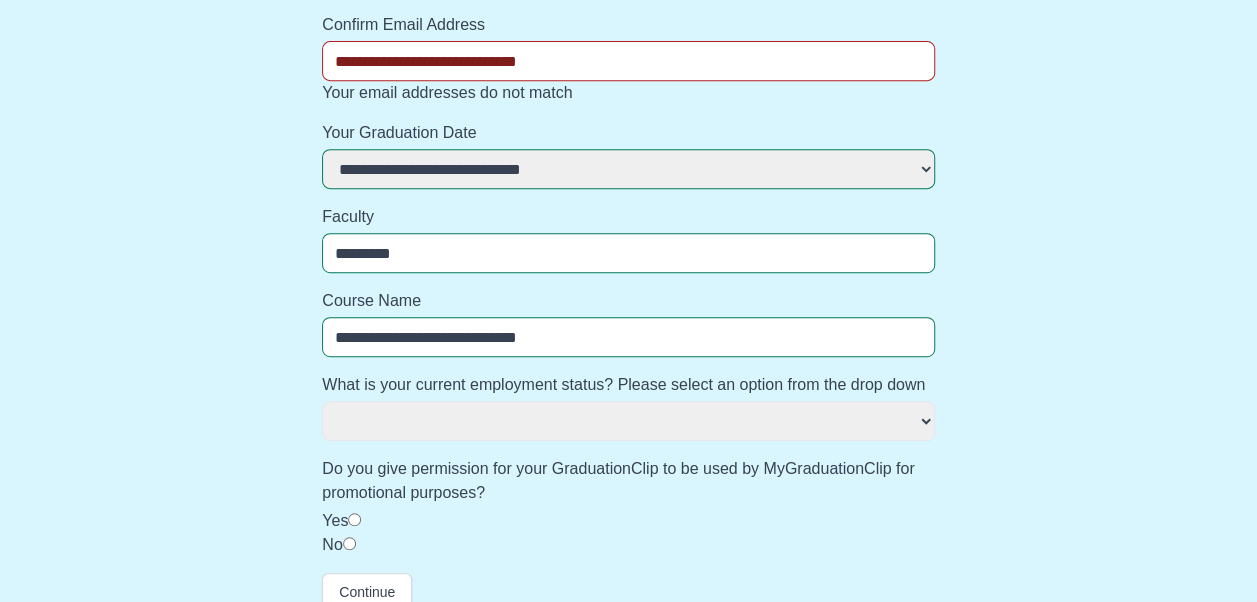 select 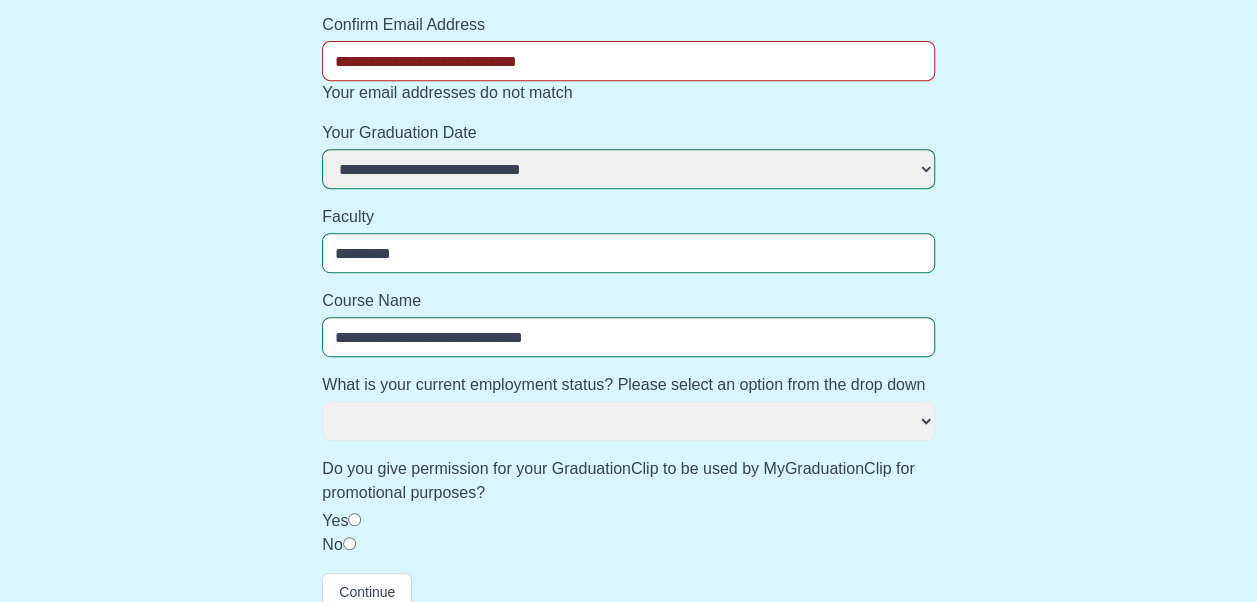 select 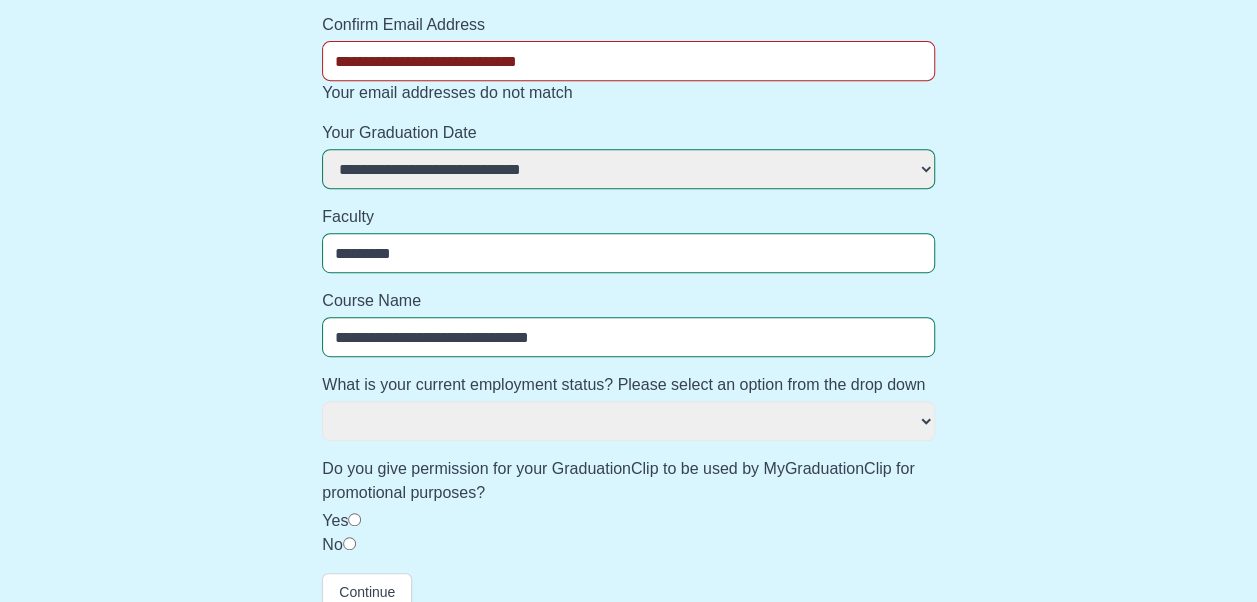 select 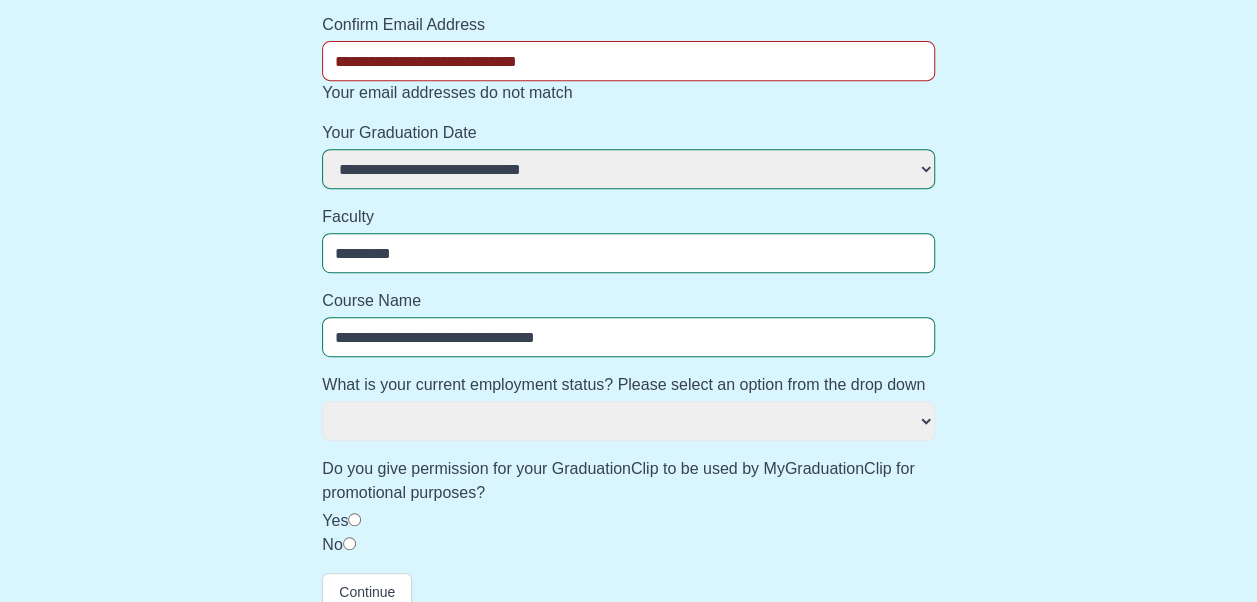 select 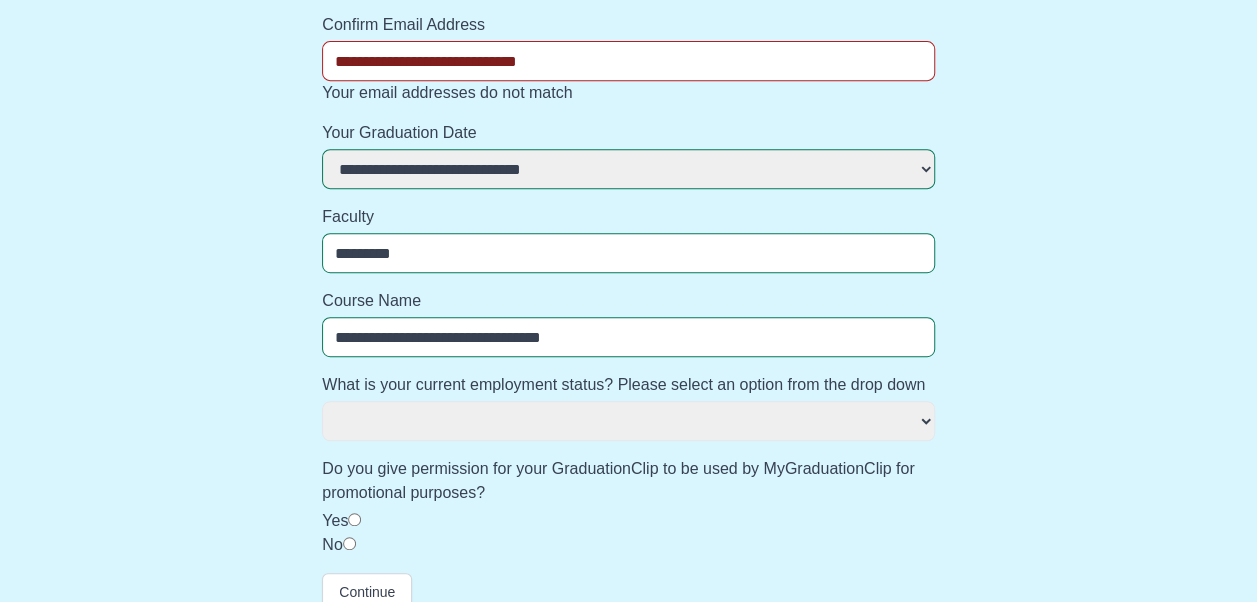 select 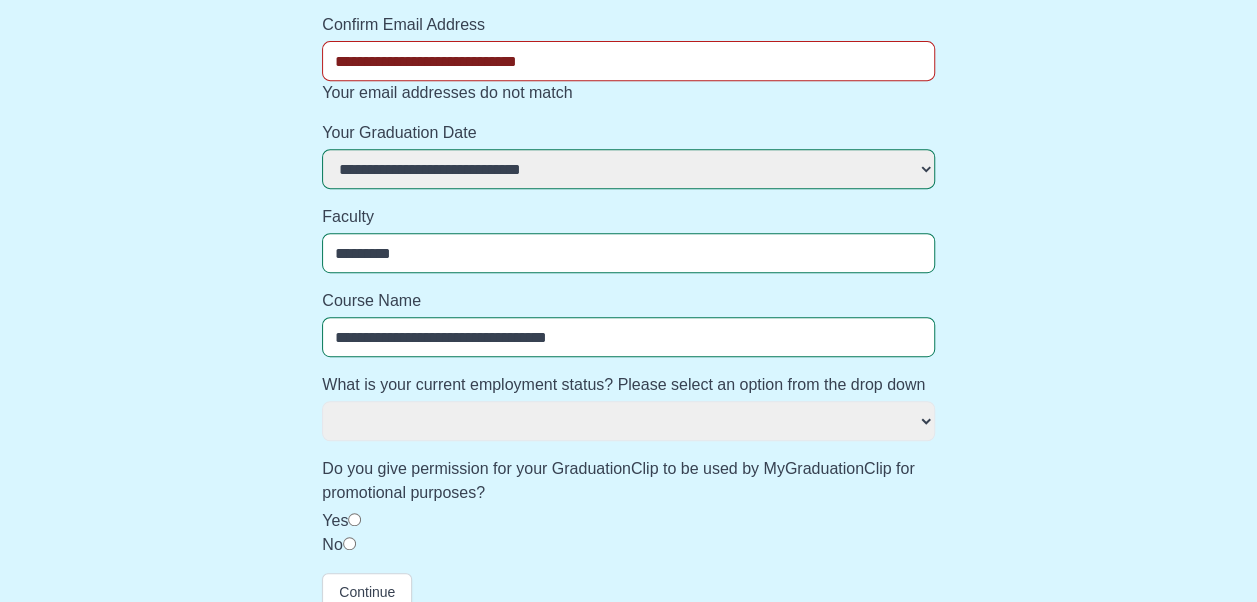 select 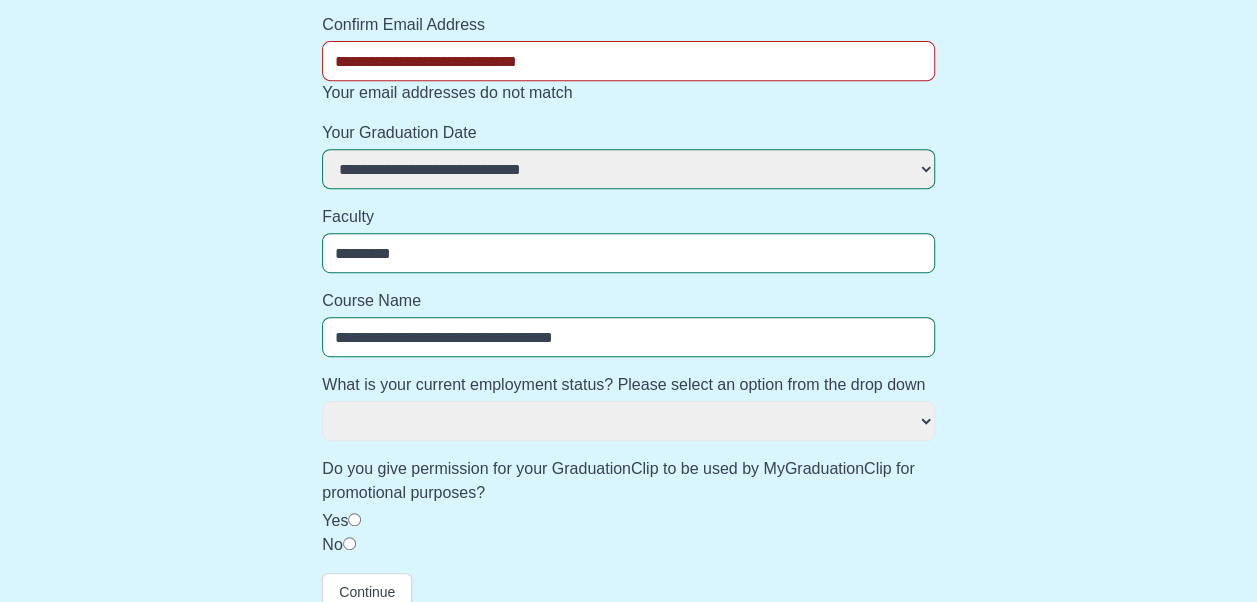 select 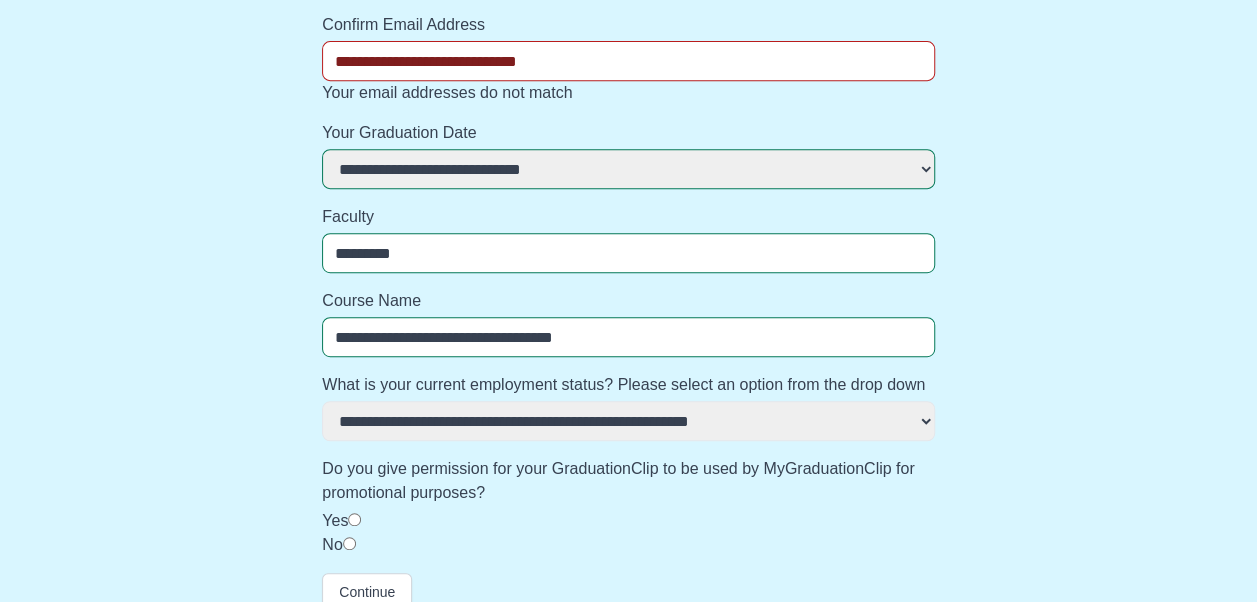click on "**********" at bounding box center [628, 421] 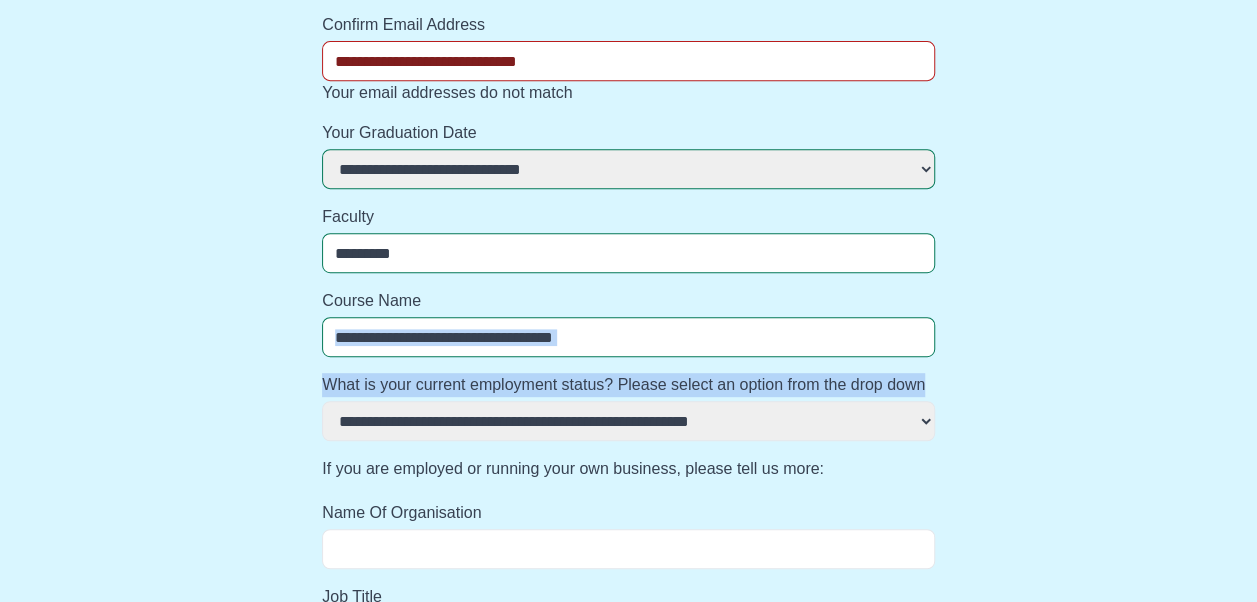 drag, startPoint x: 1256, startPoint y: 284, endPoint x: 1274, endPoint y: 382, distance: 99.63935 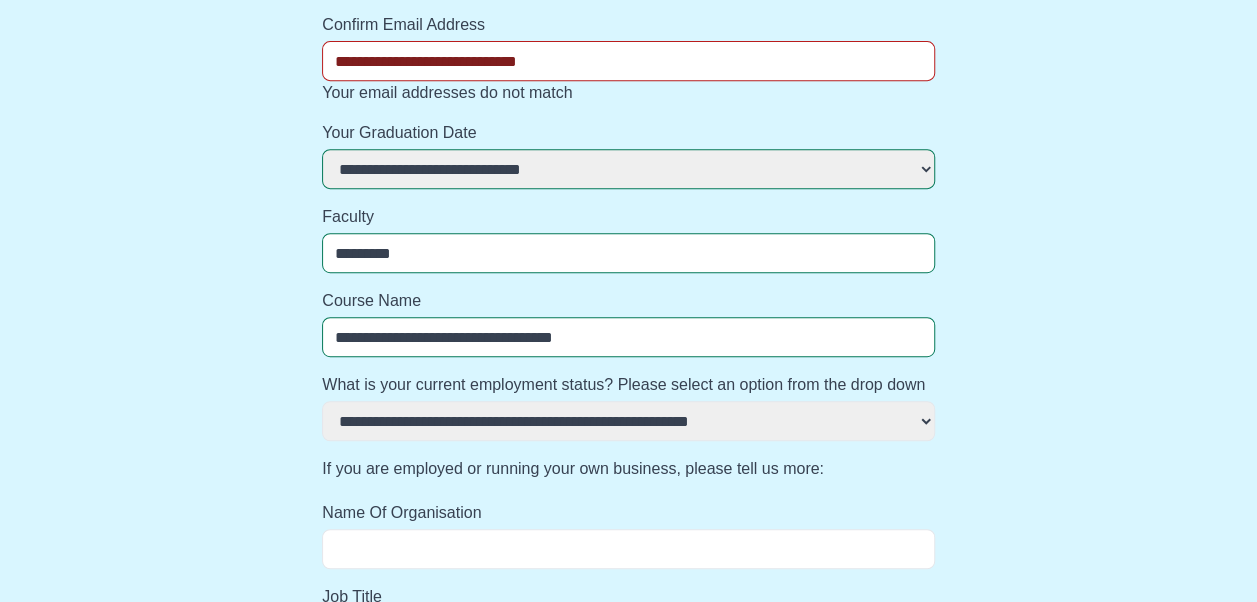 click on "Name Of Organisation" at bounding box center (628, 549) 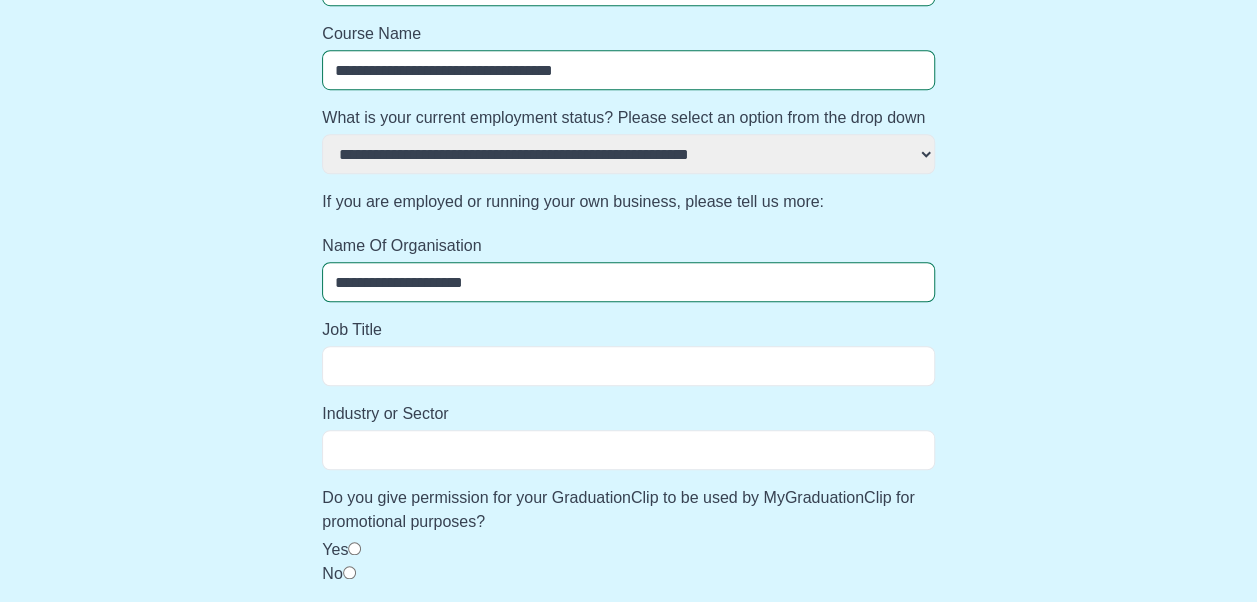 scroll, scrollTop: 720, scrollLeft: 0, axis: vertical 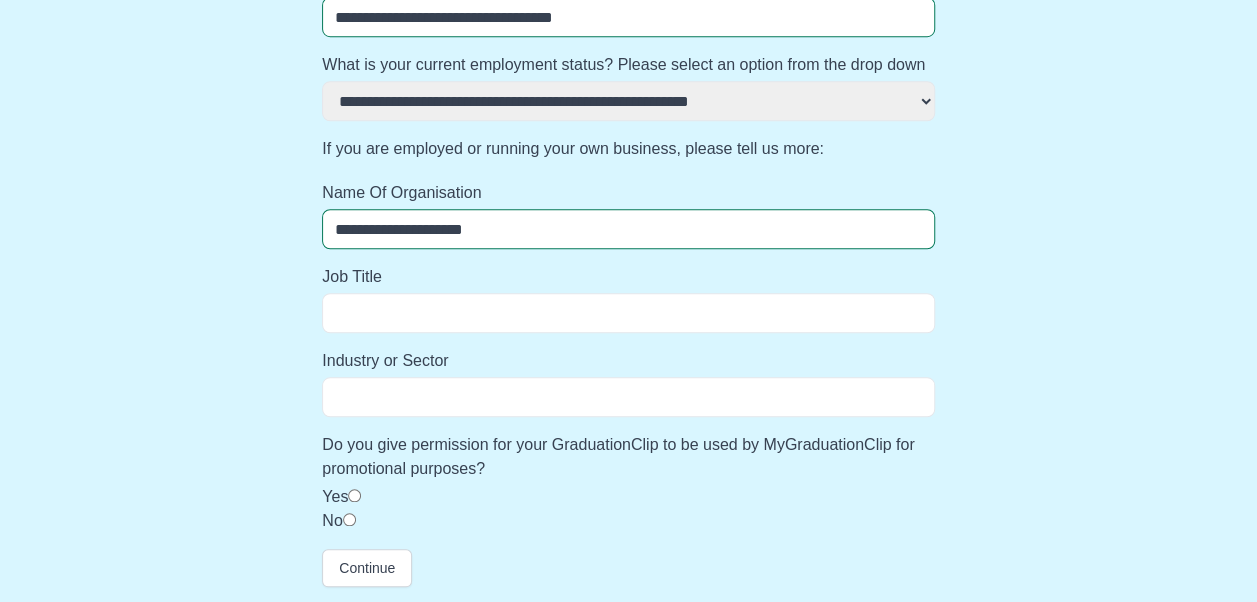 type on "**********" 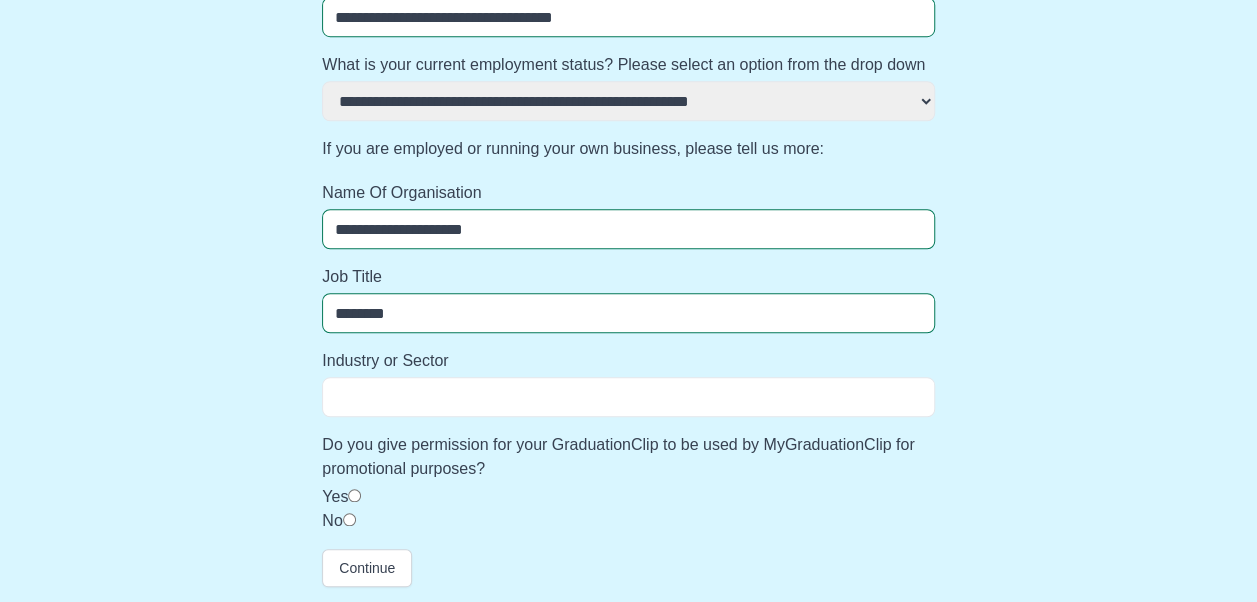 type on "********" 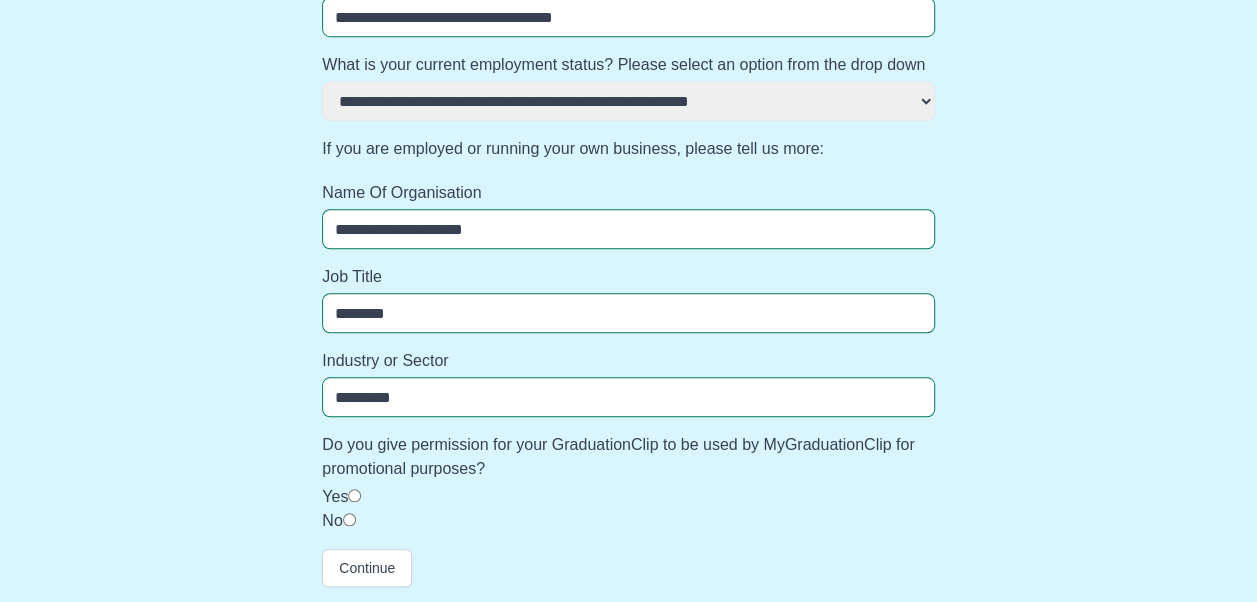type on "*********" 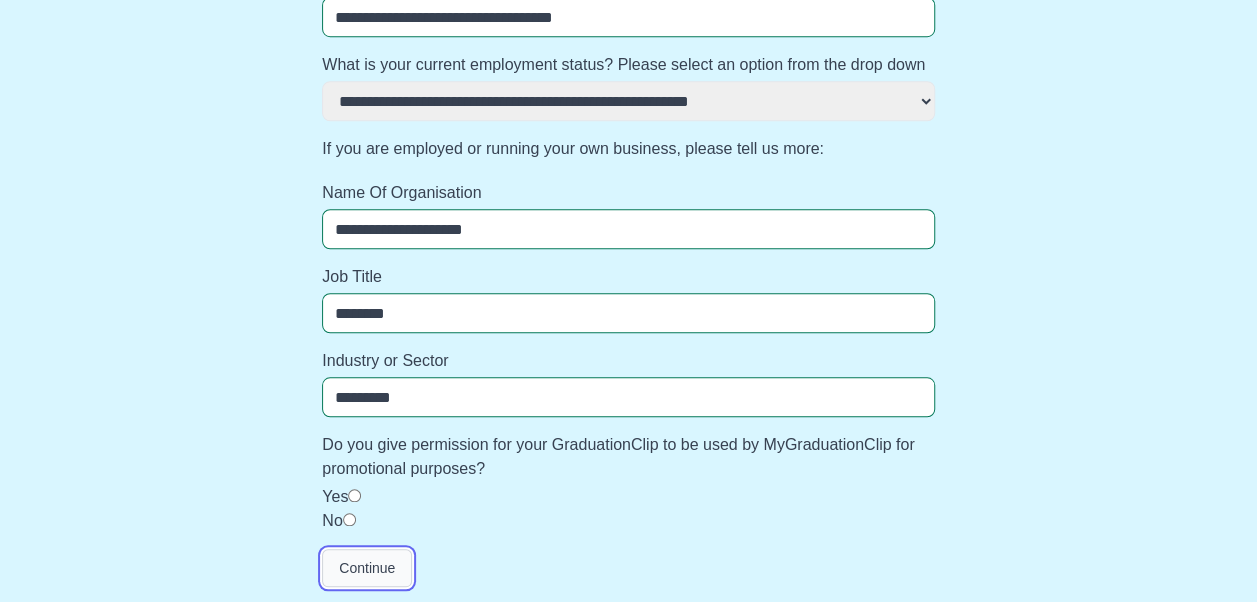 click on "Continue" at bounding box center [367, 568] 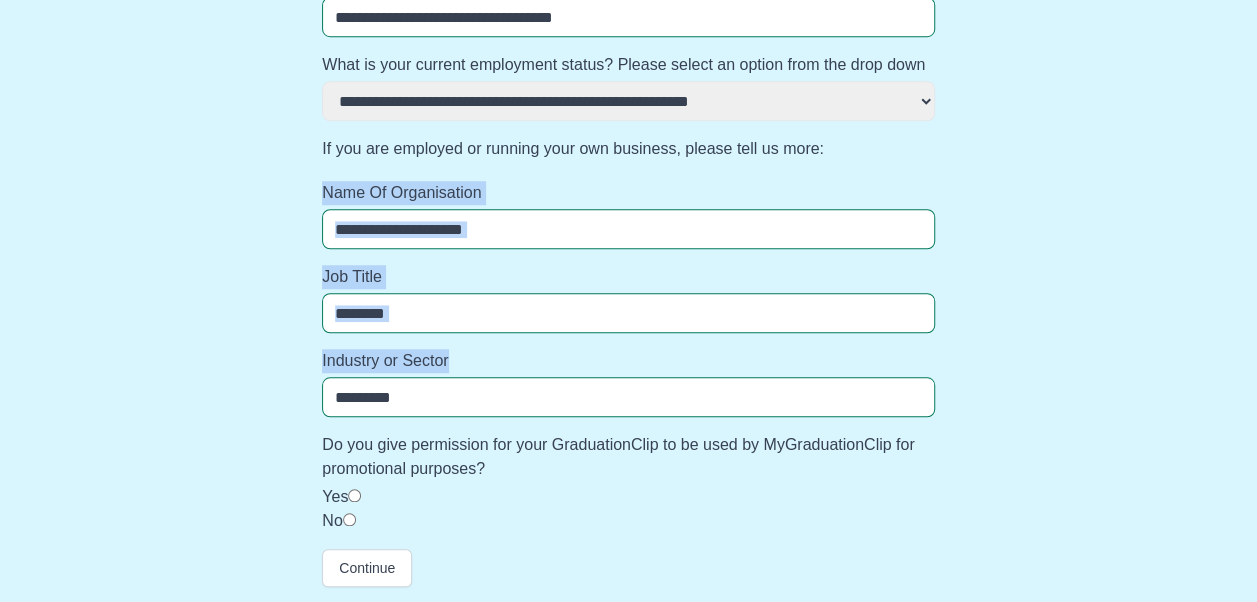 drag, startPoint x: 1252, startPoint y: 414, endPoint x: 1264, endPoint y: 155, distance: 259.27783 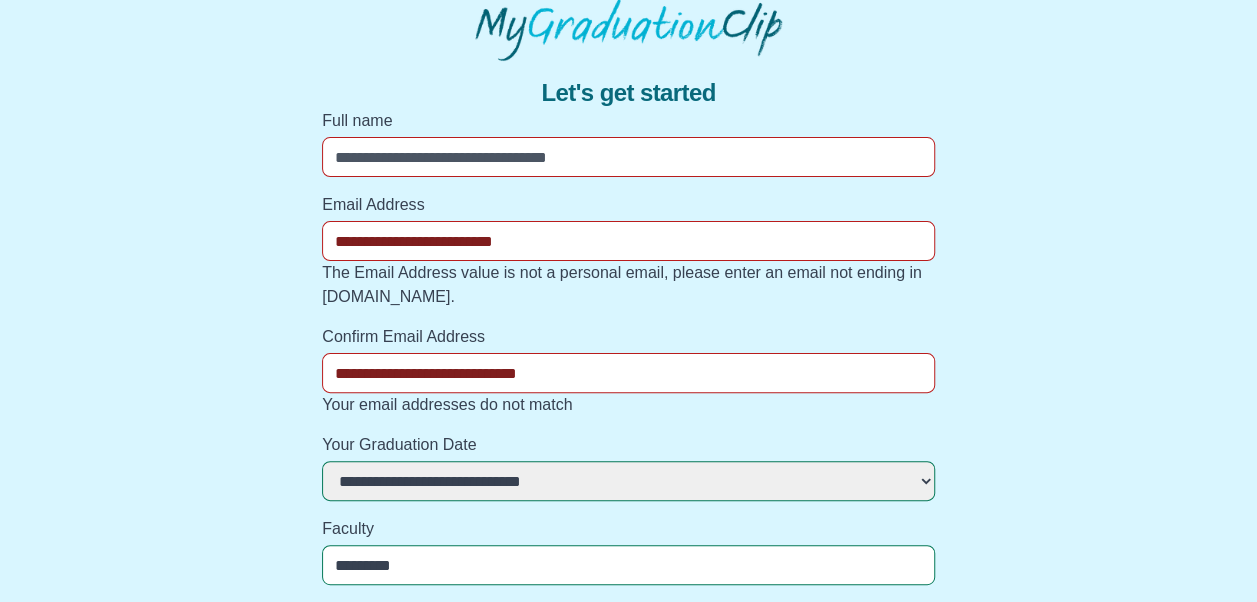 scroll, scrollTop: 87, scrollLeft: 0, axis: vertical 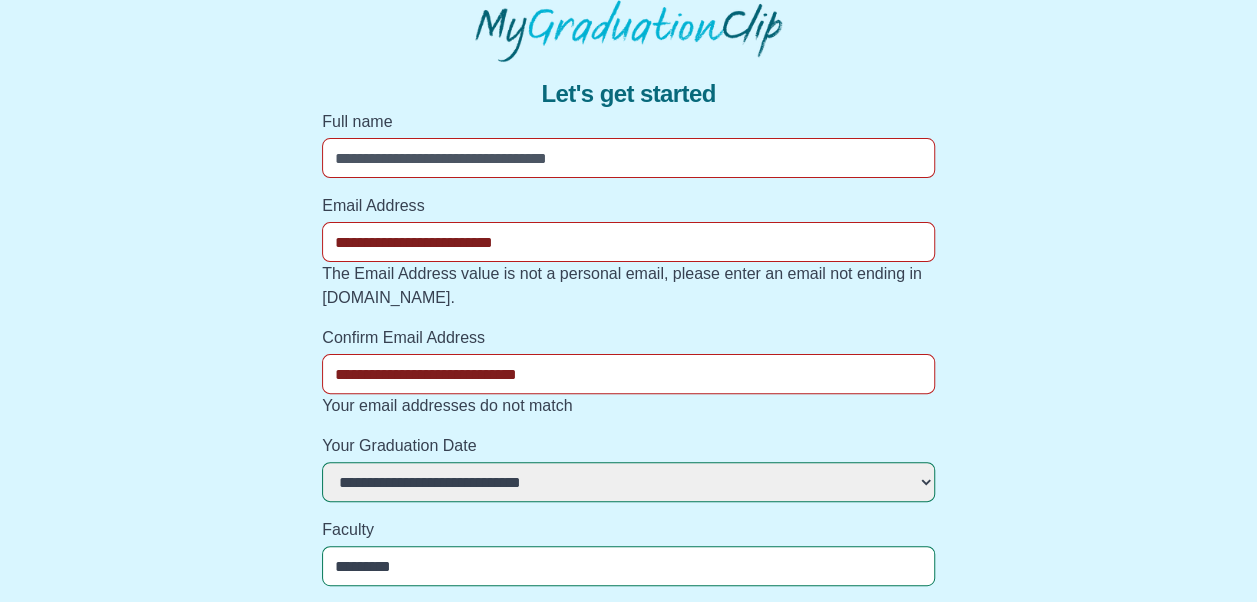 click on "Full name" at bounding box center (628, 158) 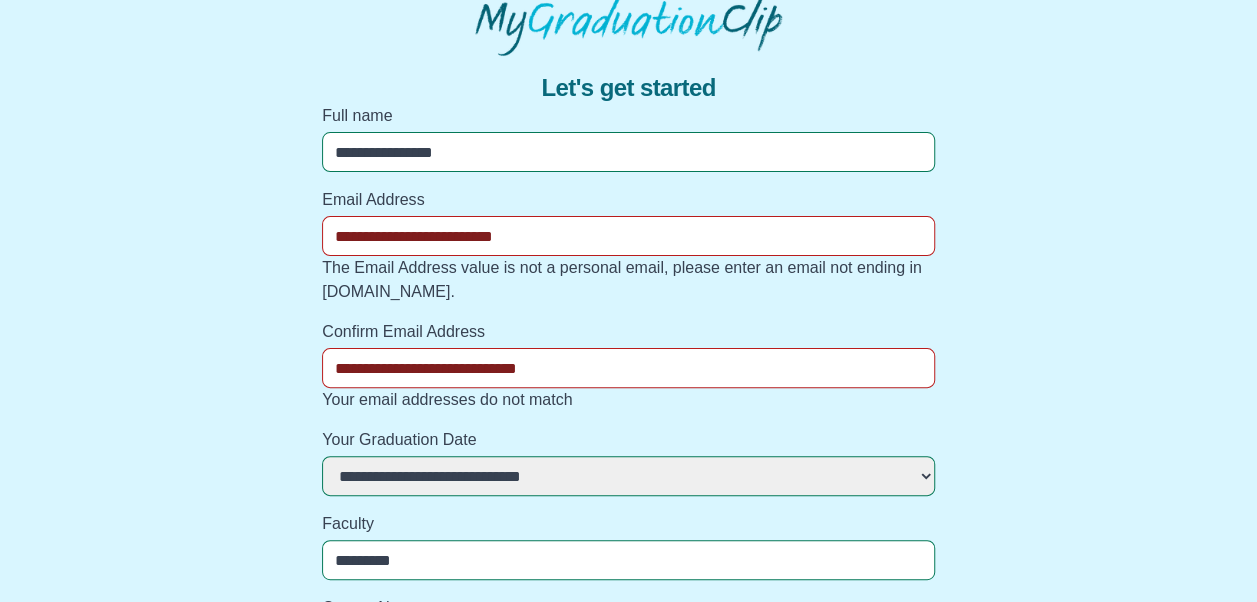 scroll, scrollTop: 90, scrollLeft: 0, axis: vertical 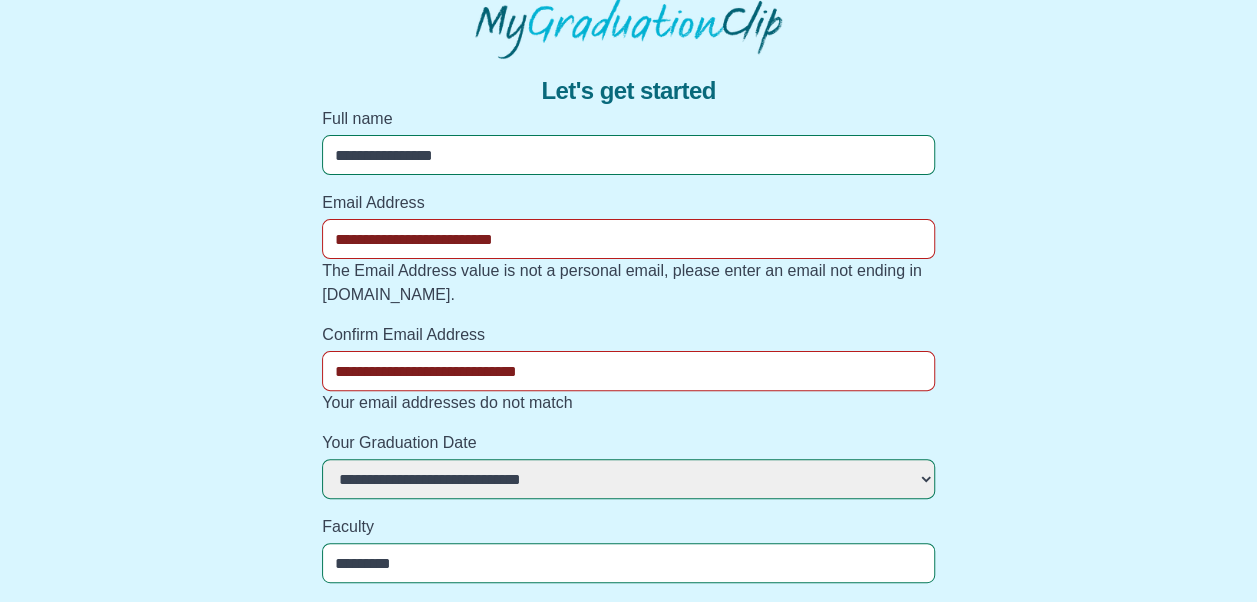 drag, startPoint x: 602, startPoint y: 228, endPoint x: 201, endPoint y: 237, distance: 401.10098 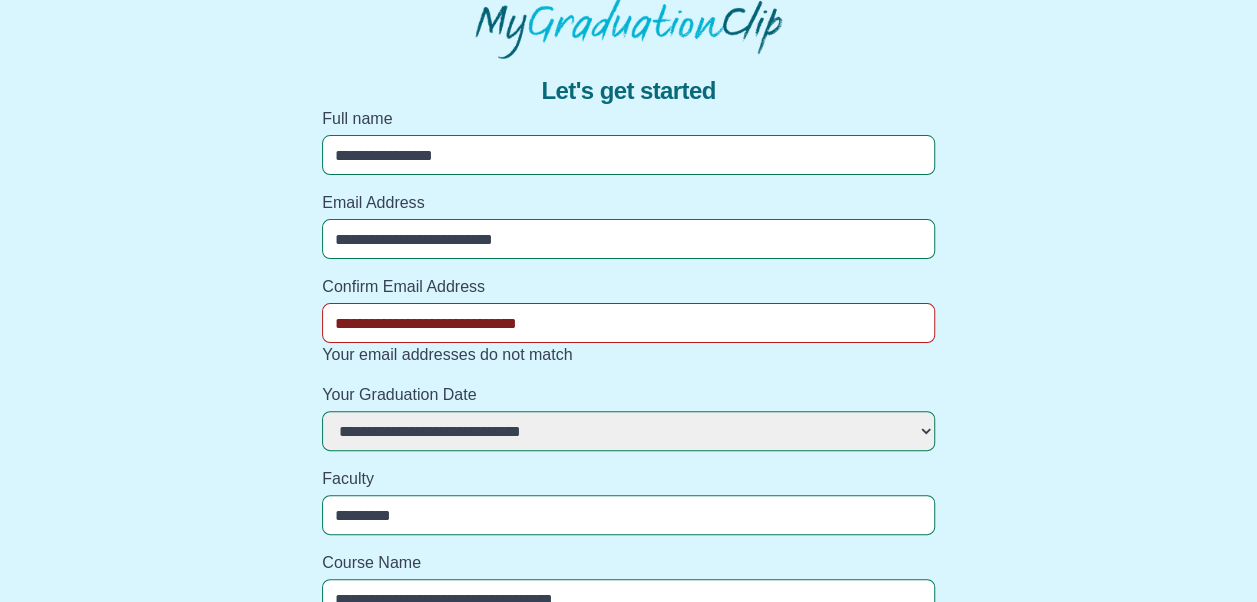 type on "**********" 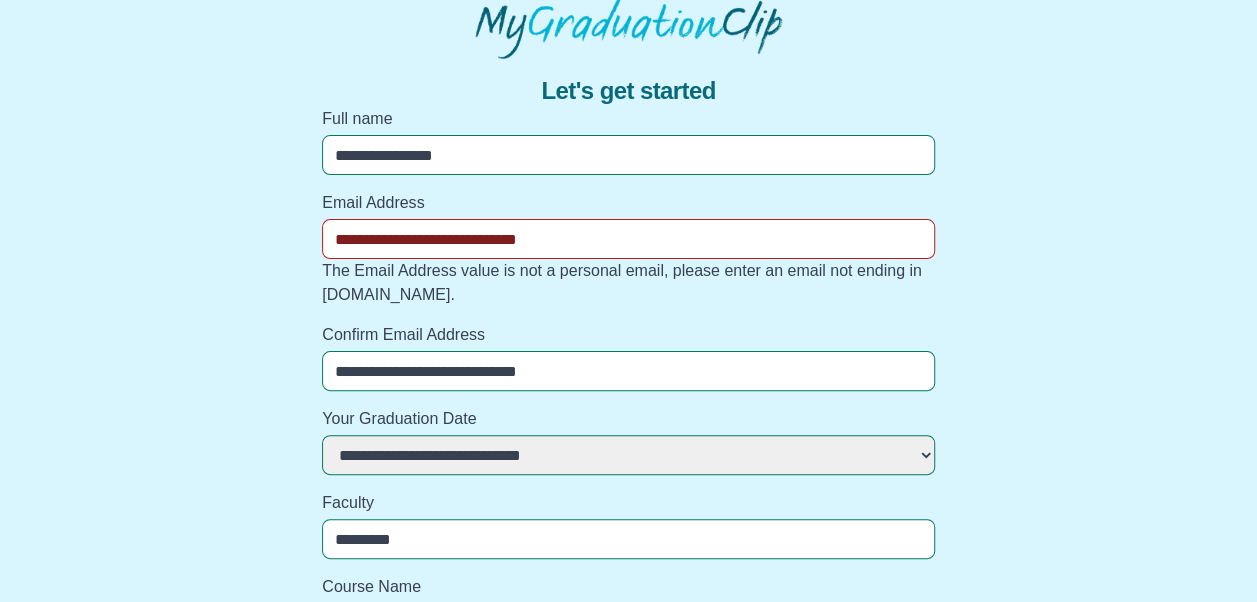 drag, startPoint x: 638, startPoint y: 359, endPoint x: -4, endPoint y: 302, distance: 644.5254 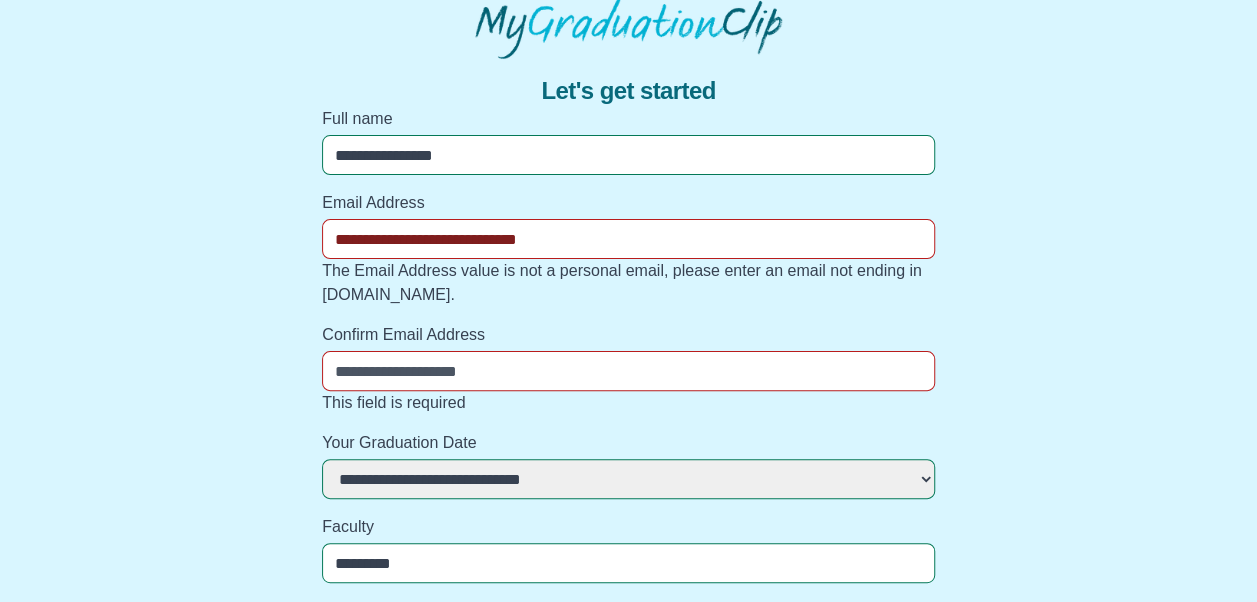 type 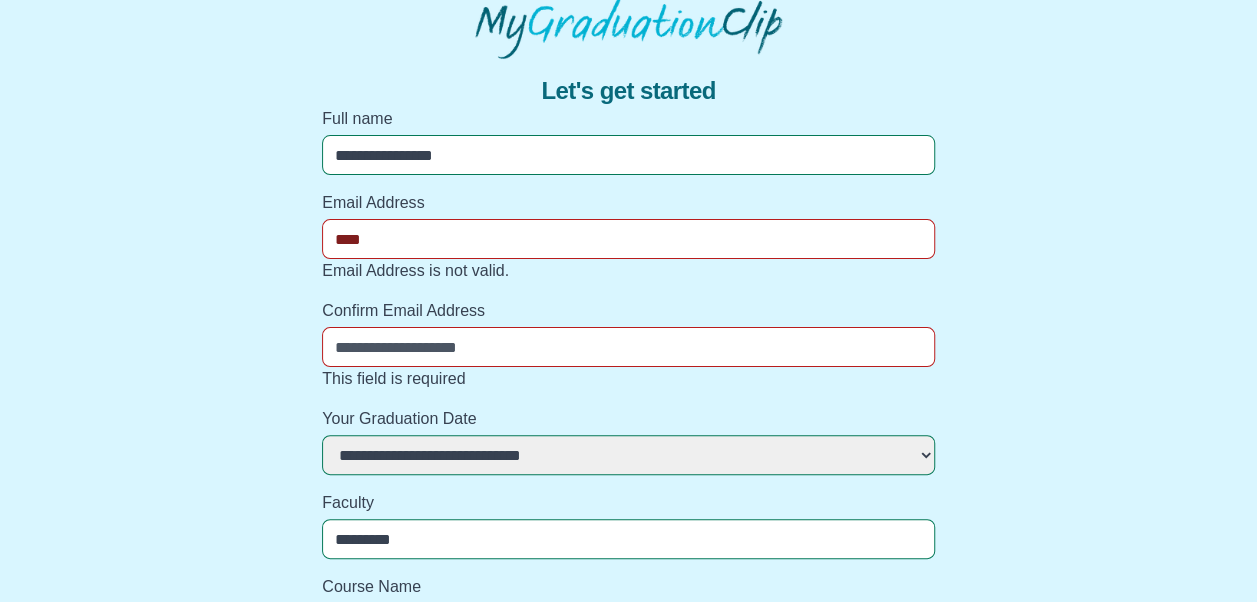 type on "**********" 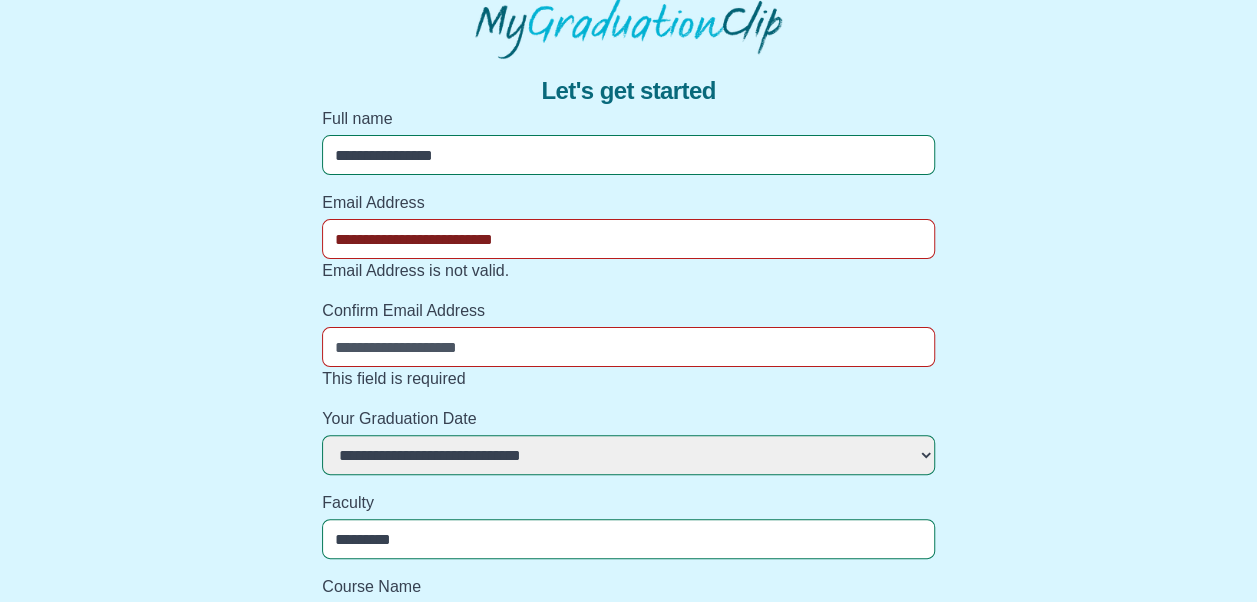 type on "**********" 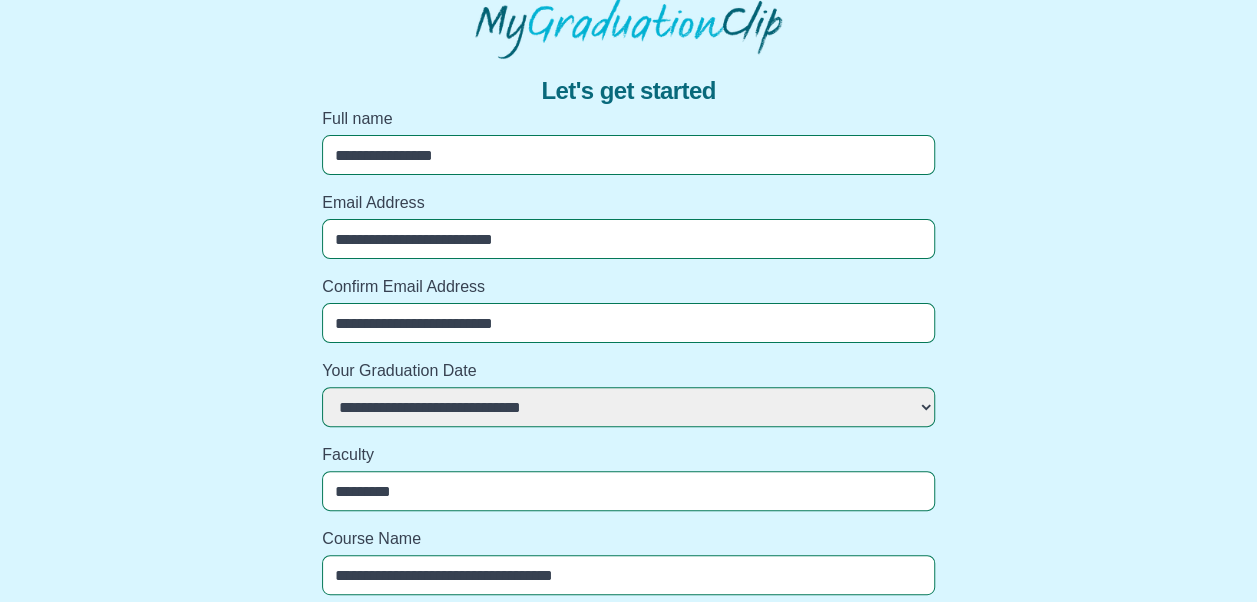 type on "**********" 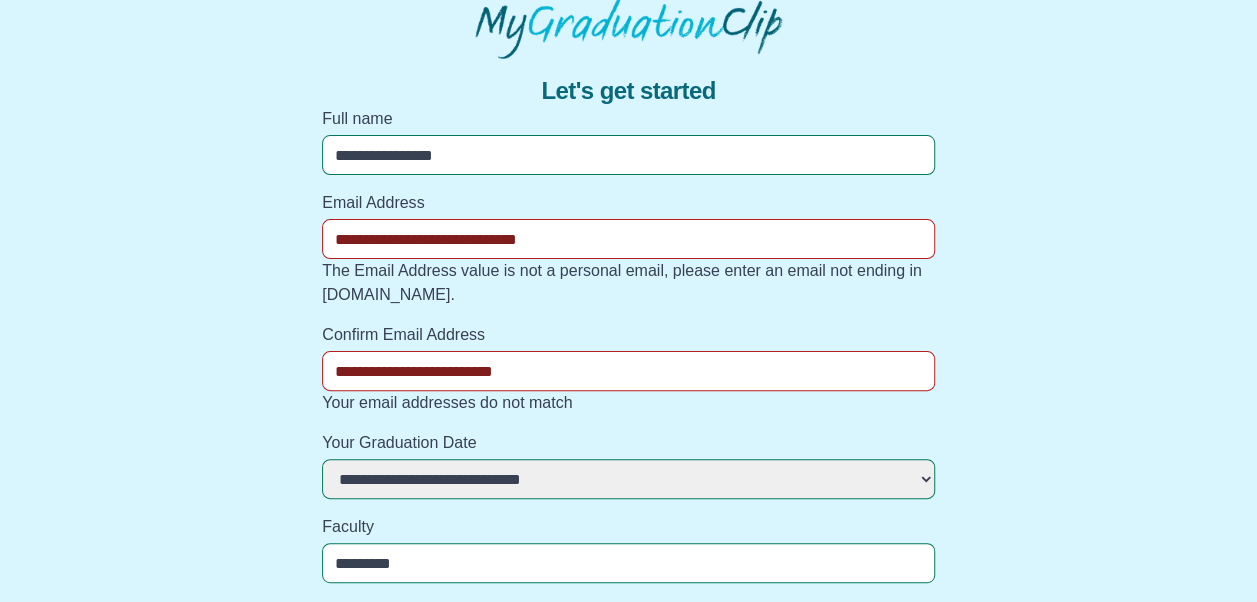 drag, startPoint x: 642, startPoint y: 240, endPoint x: 240, endPoint y: 238, distance: 402.00497 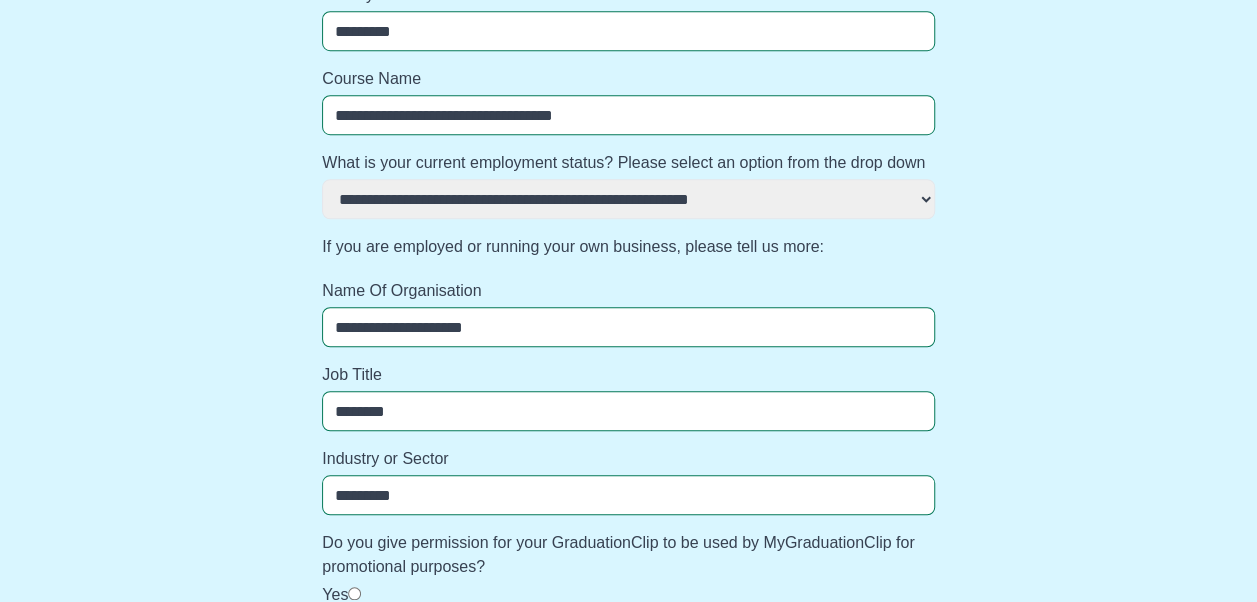 scroll, scrollTop: 720, scrollLeft: 0, axis: vertical 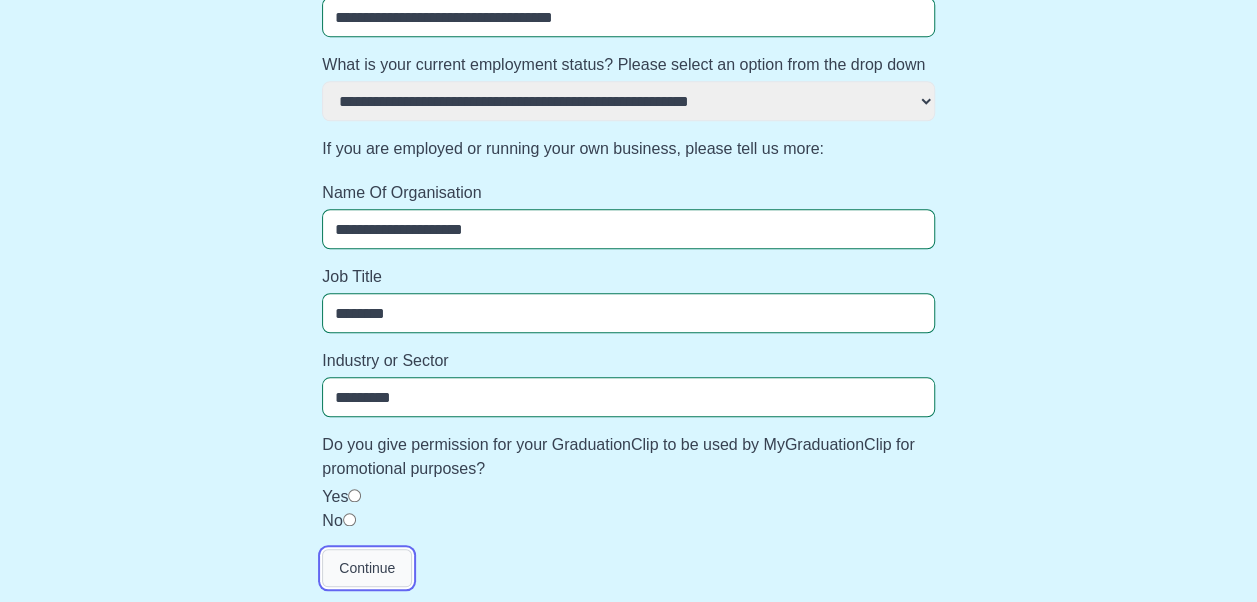 click on "Continue" at bounding box center (367, 568) 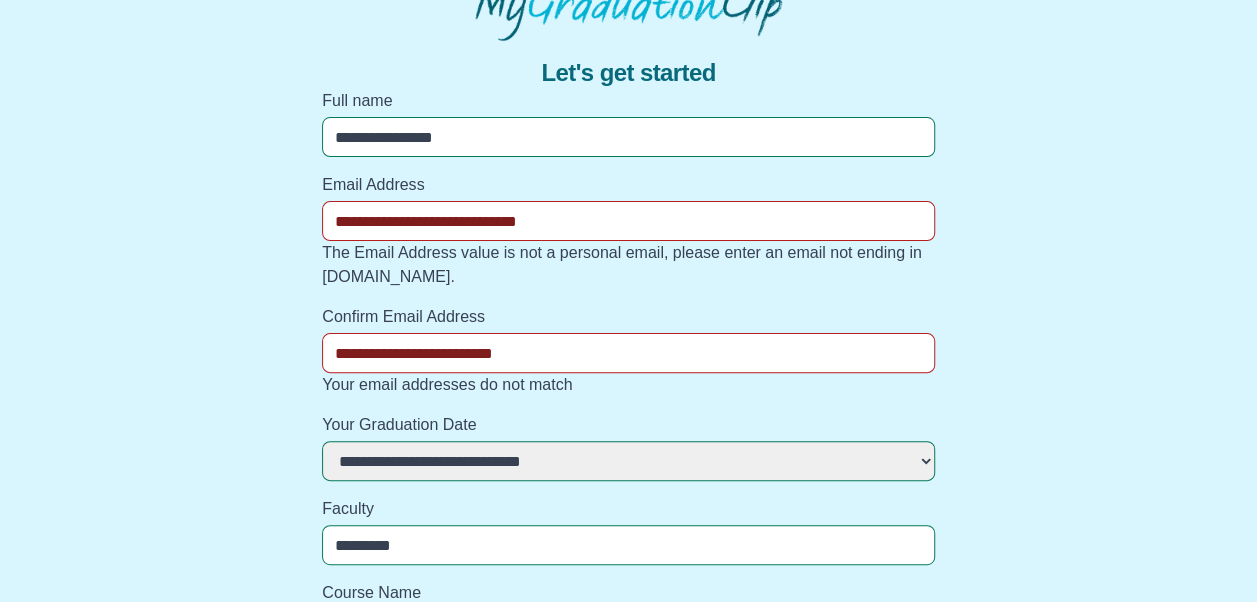 scroll, scrollTop: 0, scrollLeft: 0, axis: both 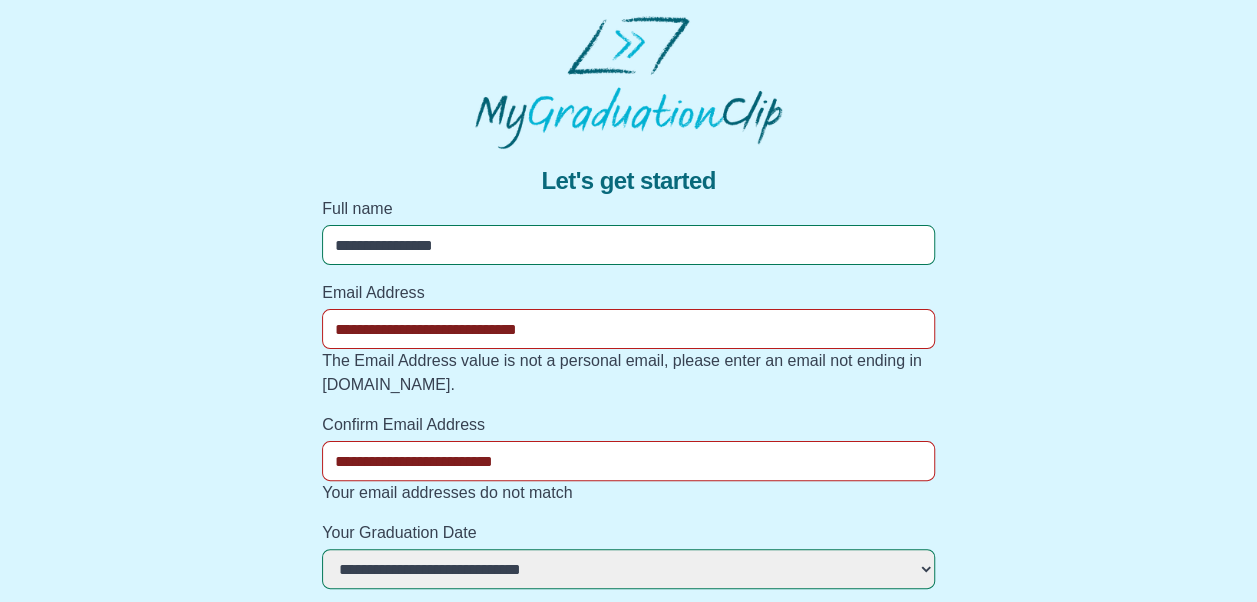 drag, startPoint x: 624, startPoint y: 336, endPoint x: 128, endPoint y: 328, distance: 496.0645 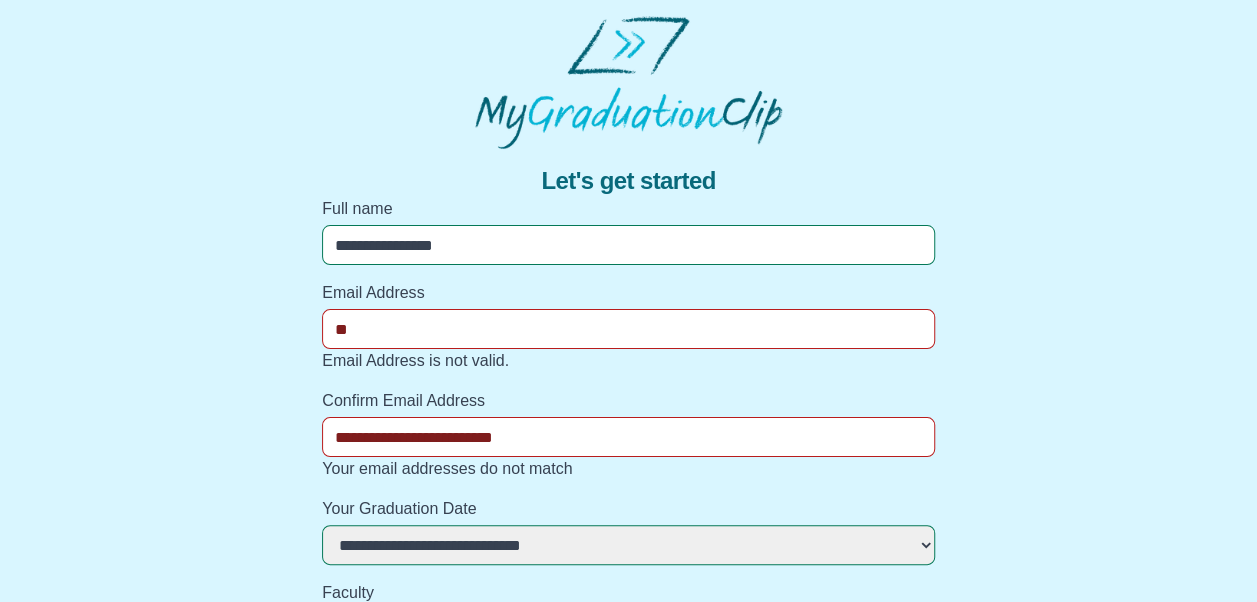 type on "*" 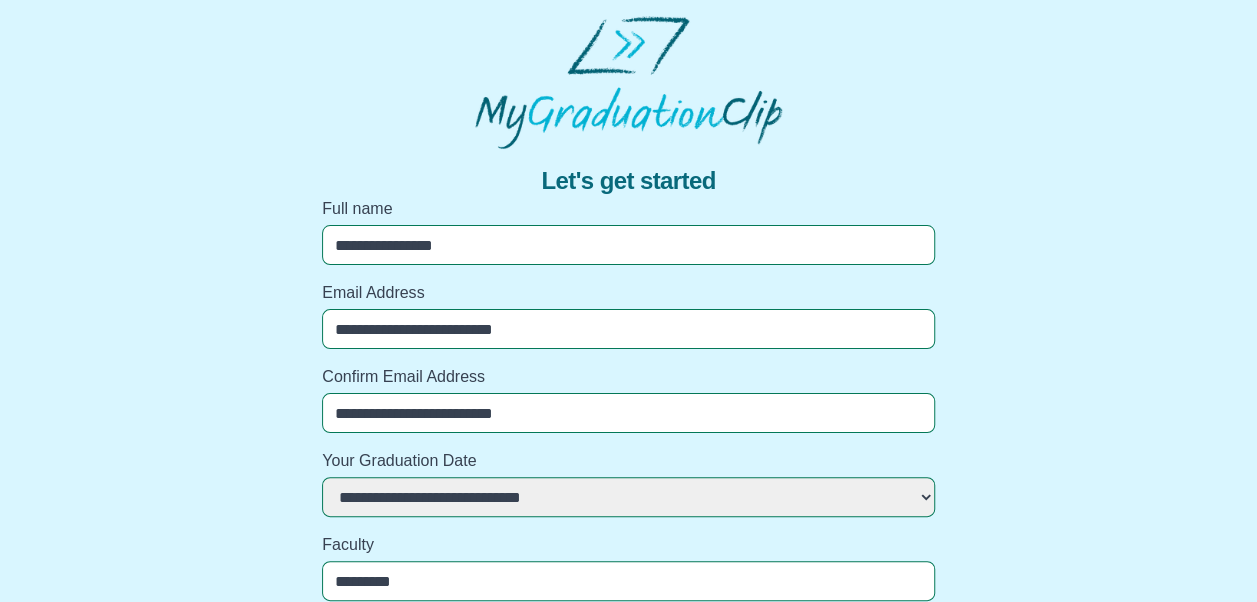 type on "**********" 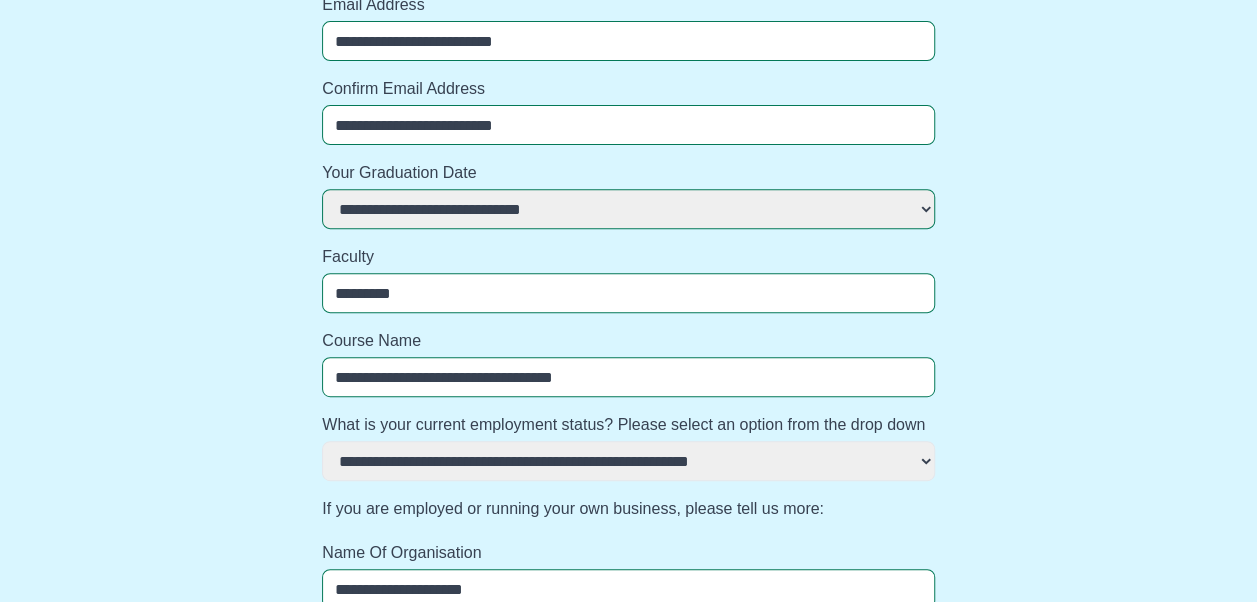 scroll, scrollTop: 648, scrollLeft: 0, axis: vertical 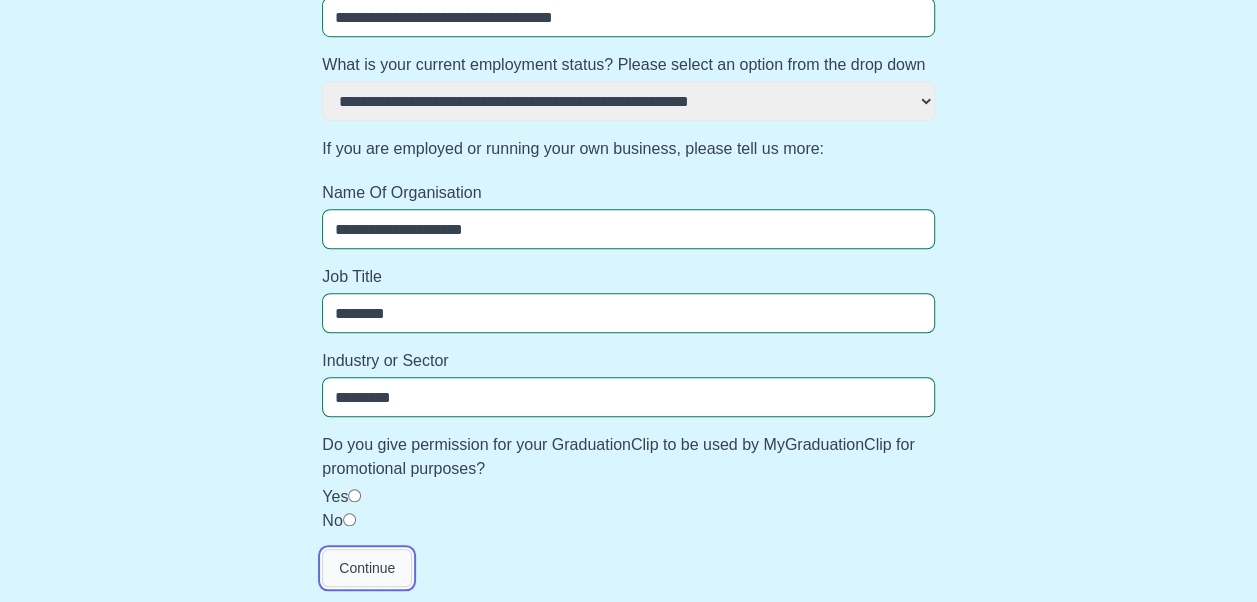 click on "Continue" at bounding box center (367, 568) 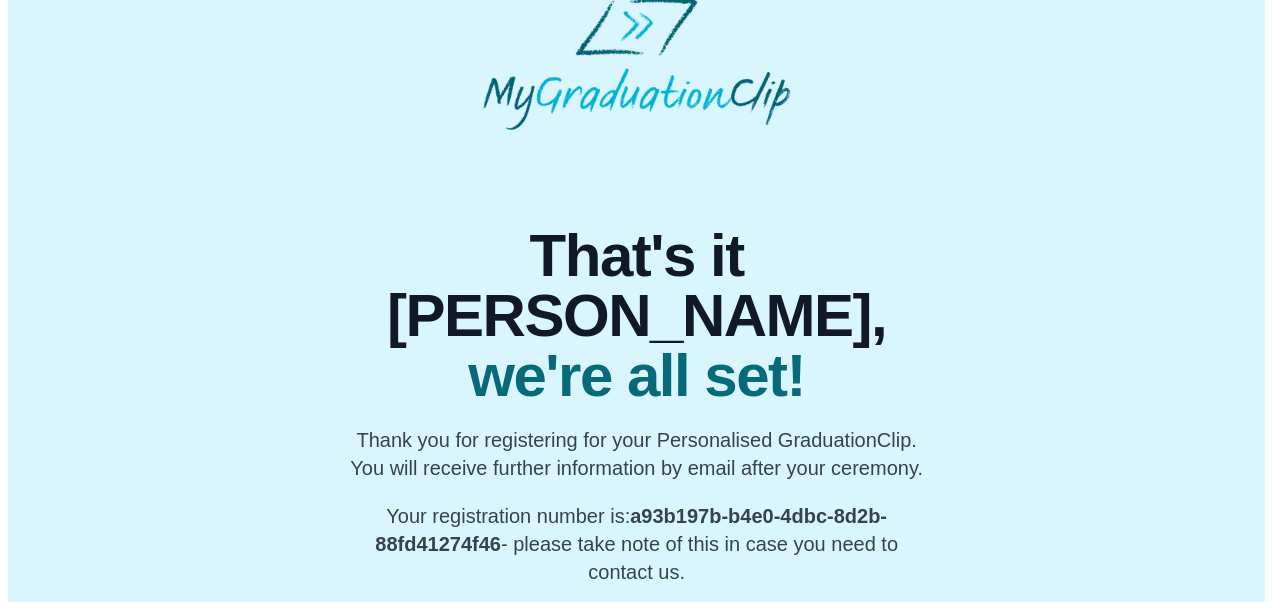scroll, scrollTop: 0, scrollLeft: 0, axis: both 